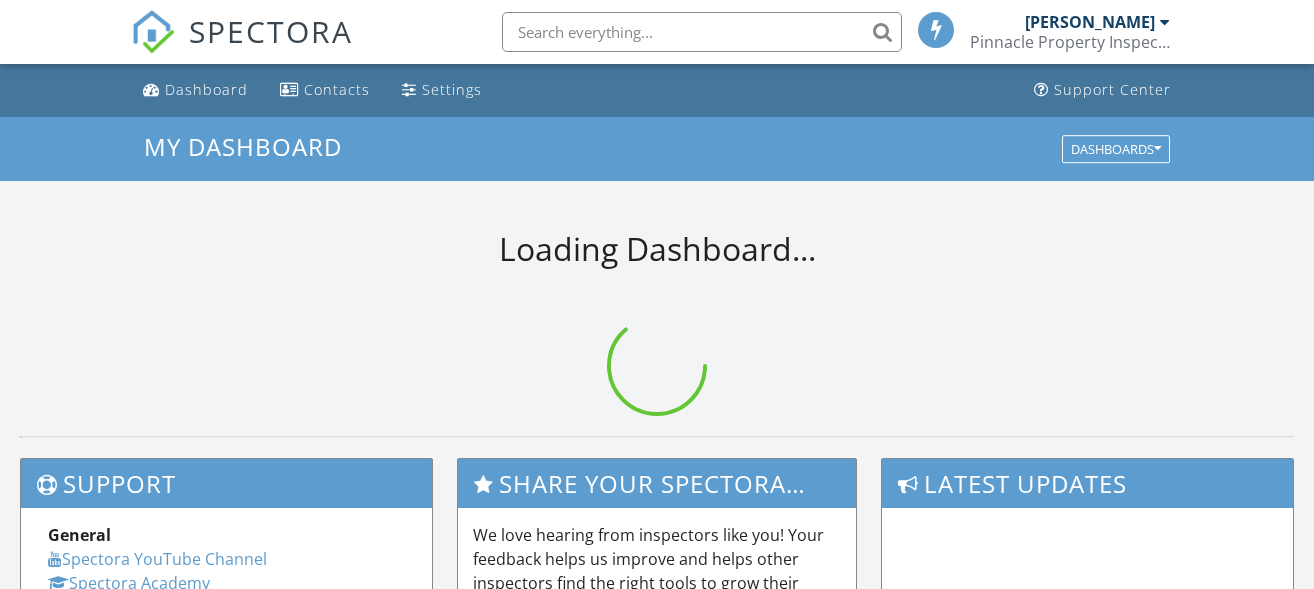 scroll, scrollTop: 0, scrollLeft: 0, axis: both 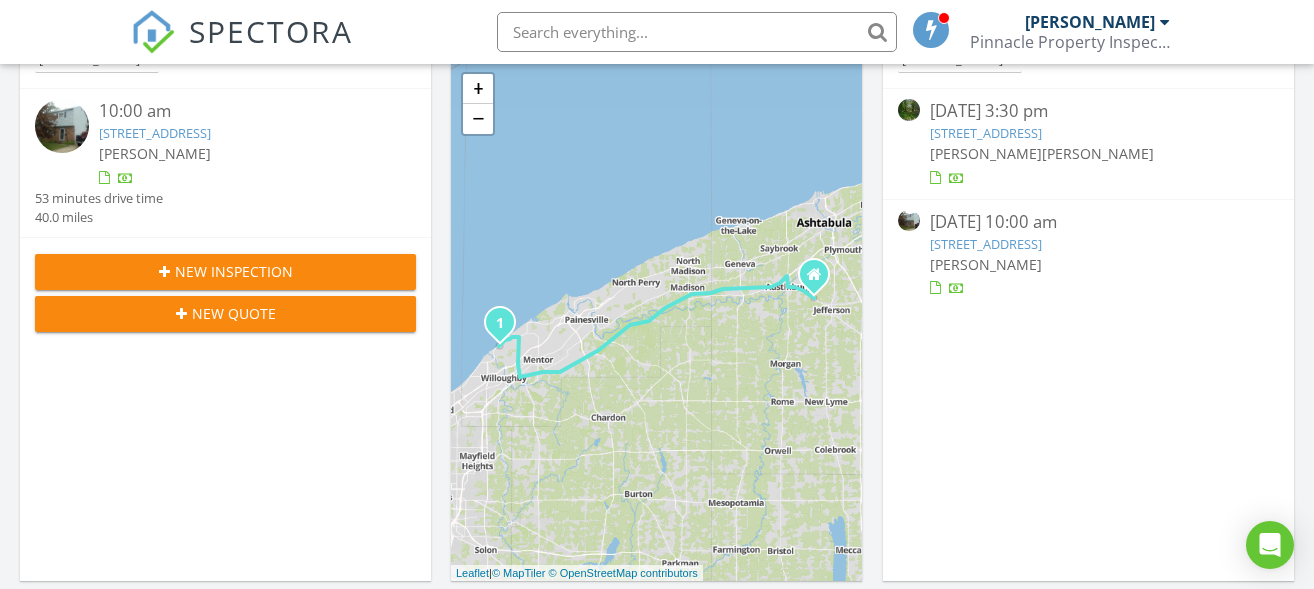click on "[PERSON_NAME]" at bounding box center [986, 264] 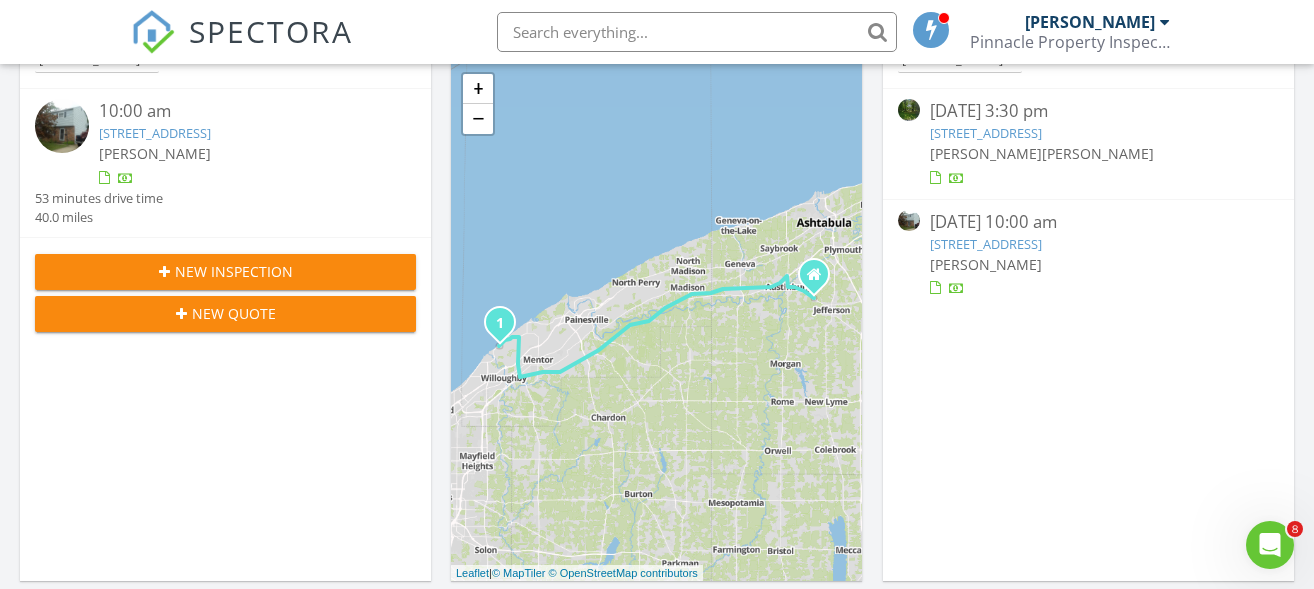 scroll, scrollTop: 0, scrollLeft: 0, axis: both 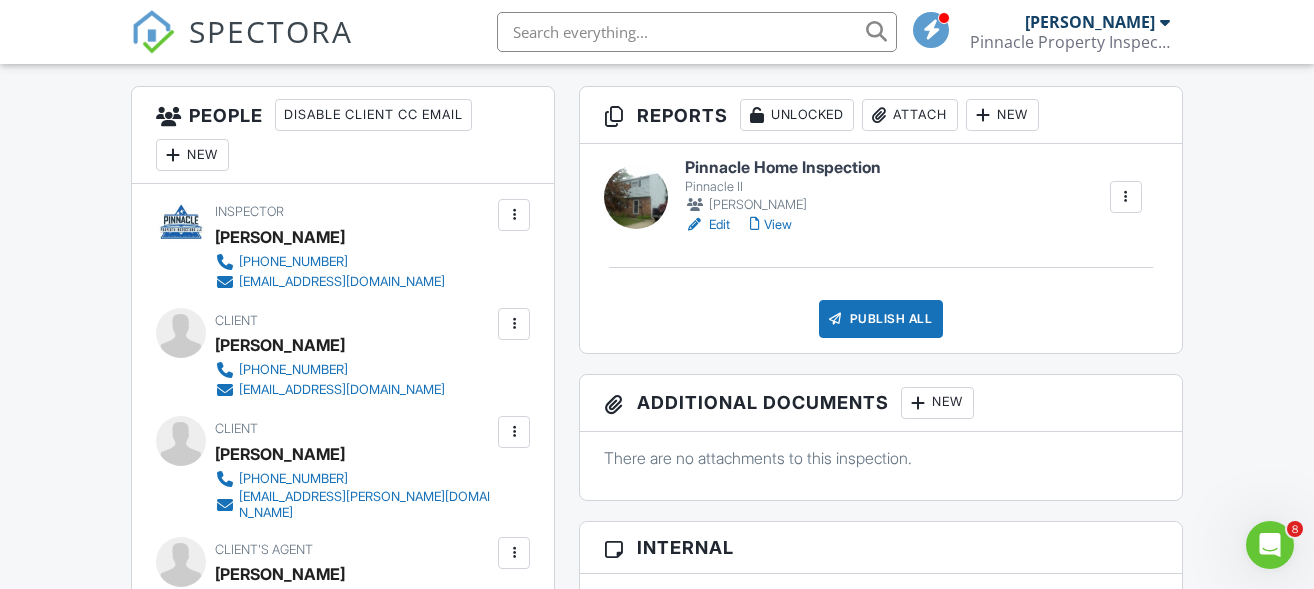 click on "[PERSON_NAME]" at bounding box center (783, 205) 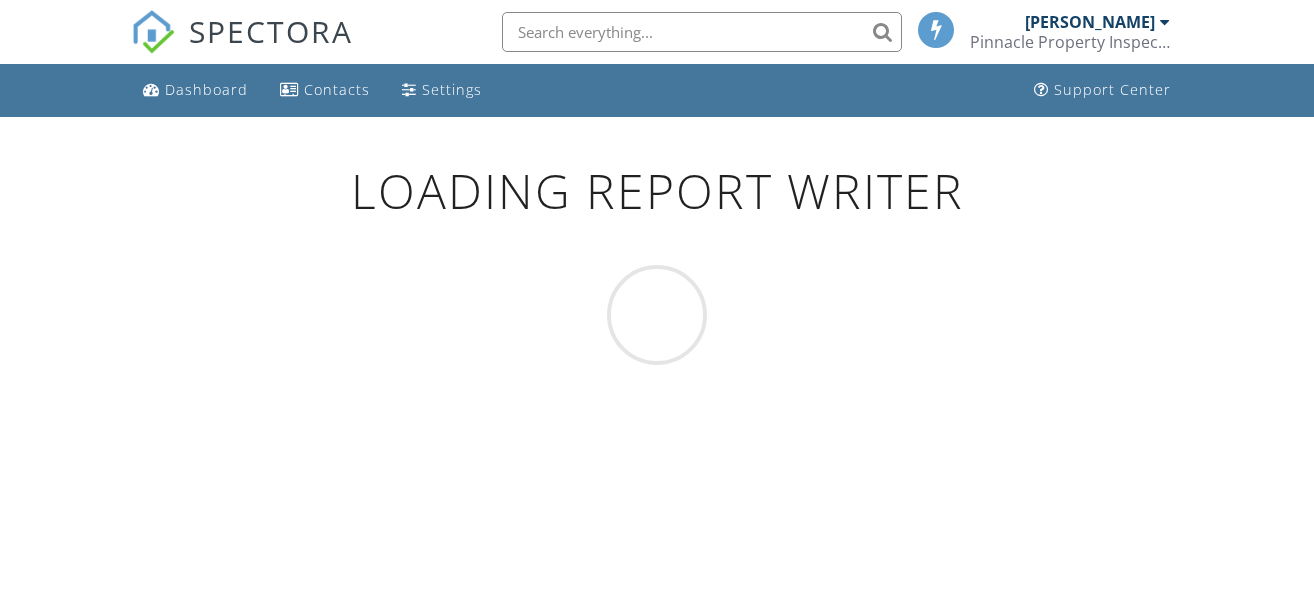 scroll, scrollTop: 0, scrollLeft: 0, axis: both 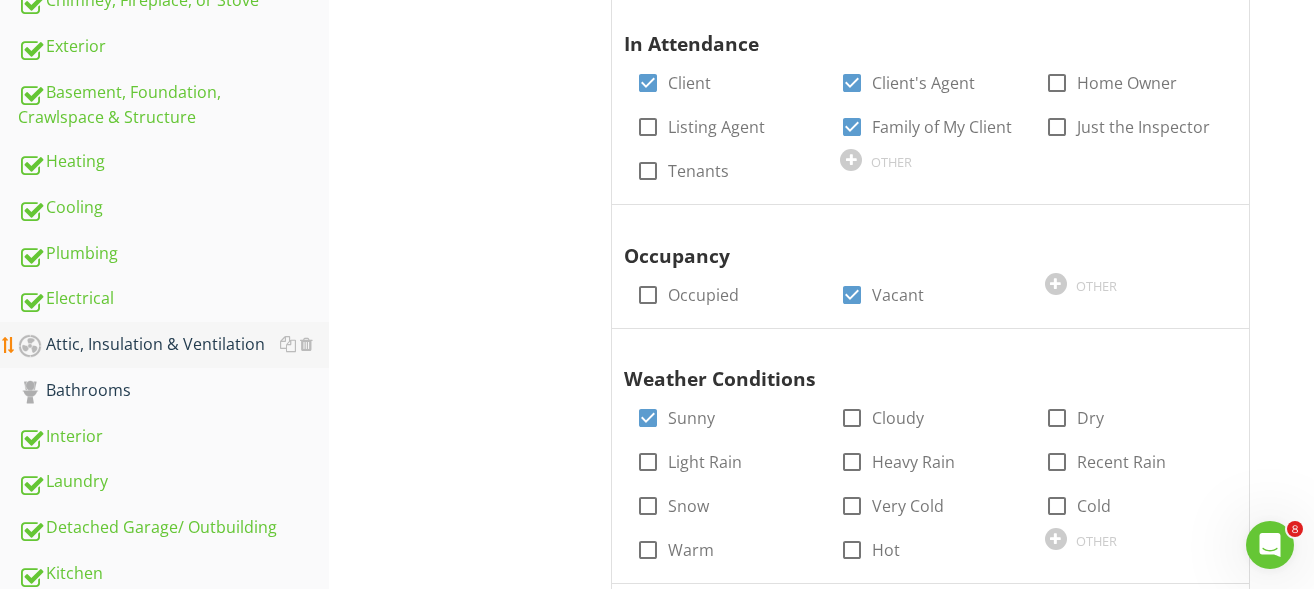 click on "Attic, Insulation & Ventilation" at bounding box center [173, 345] 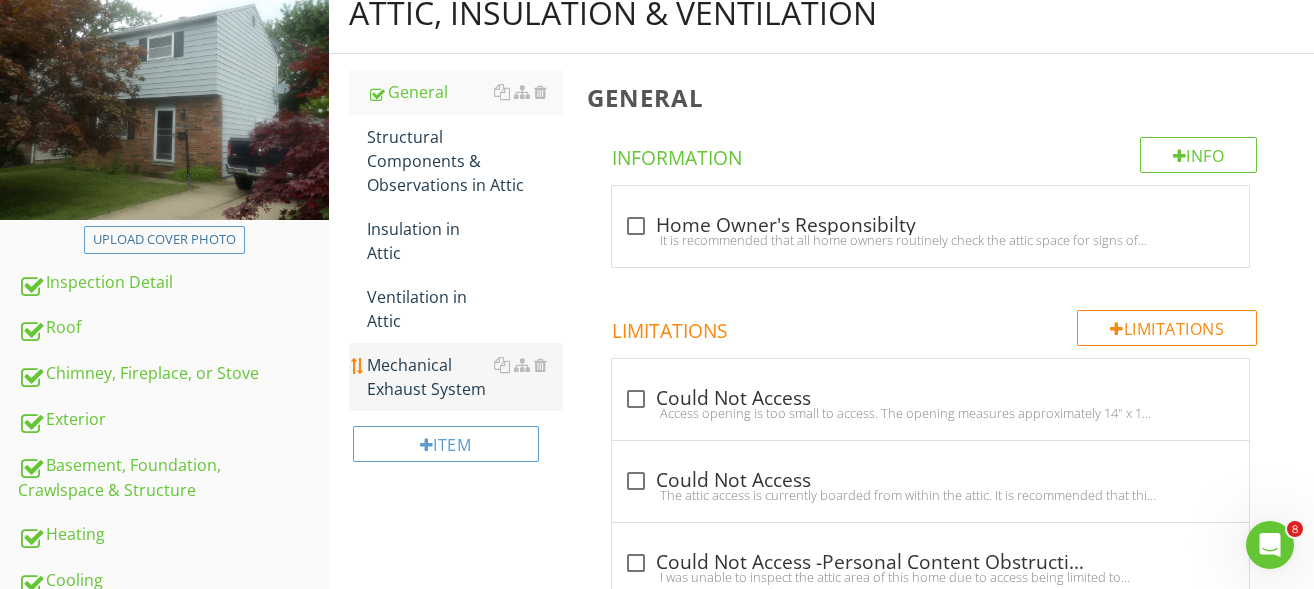 scroll, scrollTop: 200, scrollLeft: 0, axis: vertical 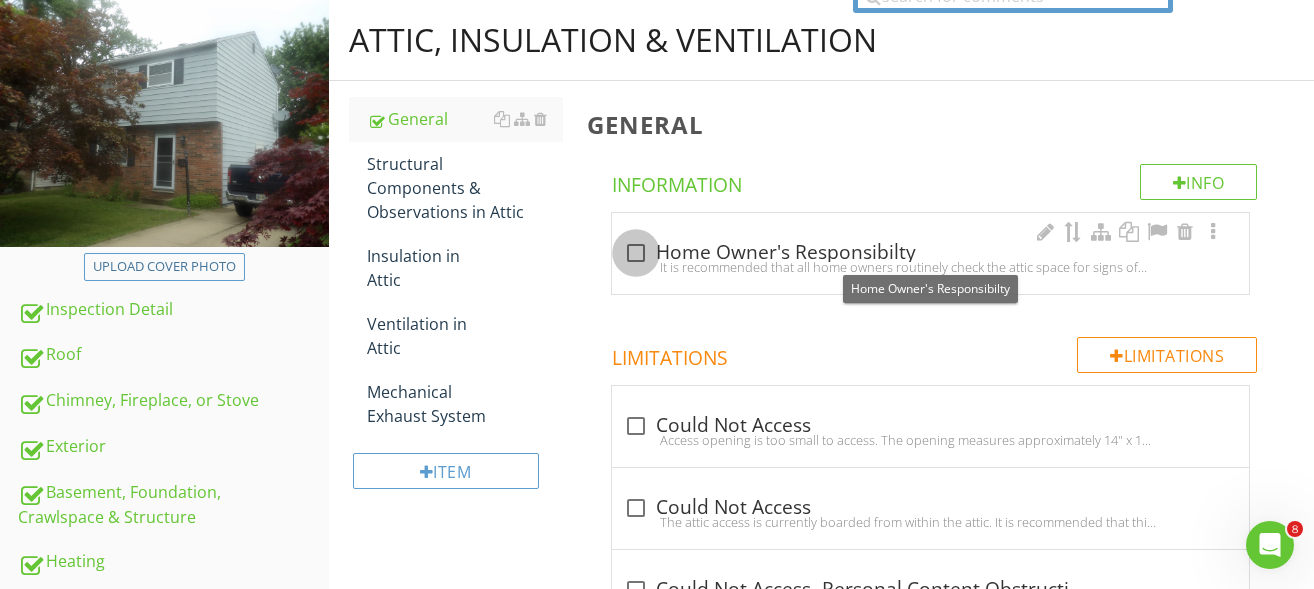 click at bounding box center (636, 253) 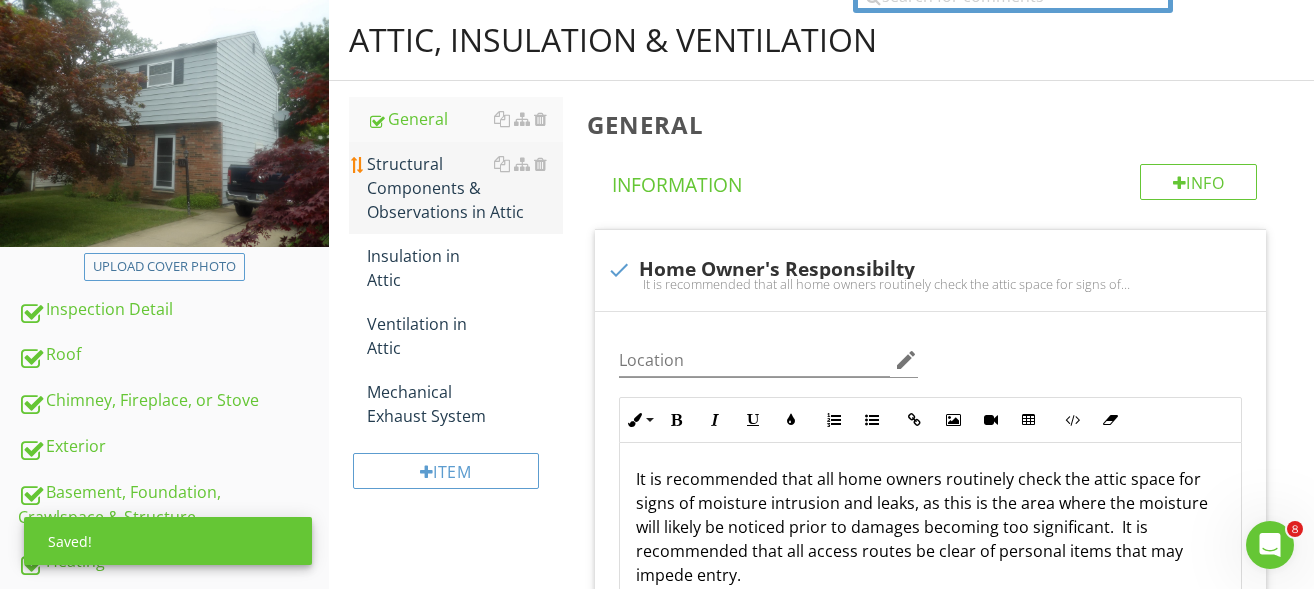 click on "Structural Components & Observations in Attic" at bounding box center [465, 188] 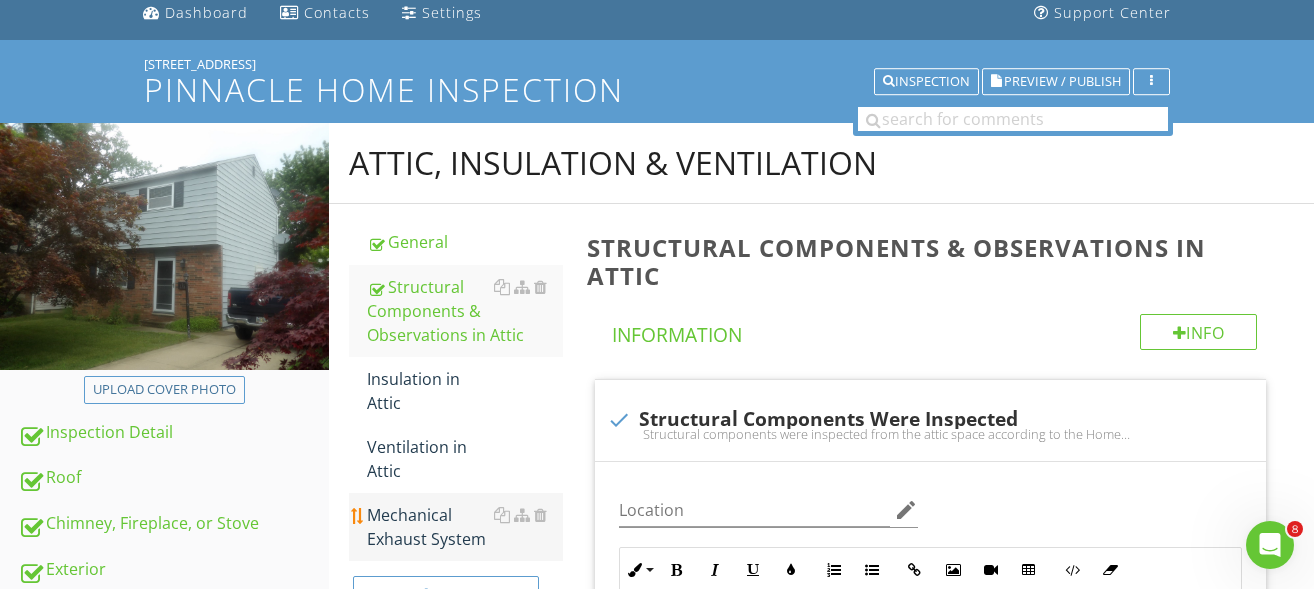 scroll, scrollTop: 52, scrollLeft: 0, axis: vertical 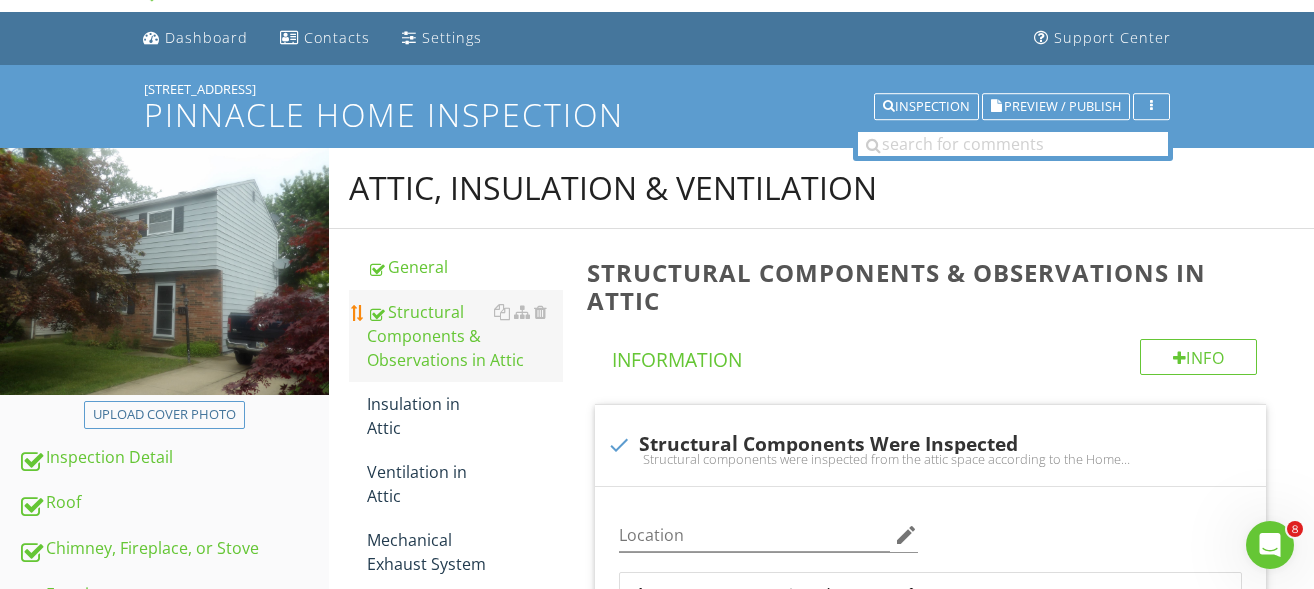click on "General" at bounding box center (465, 267) 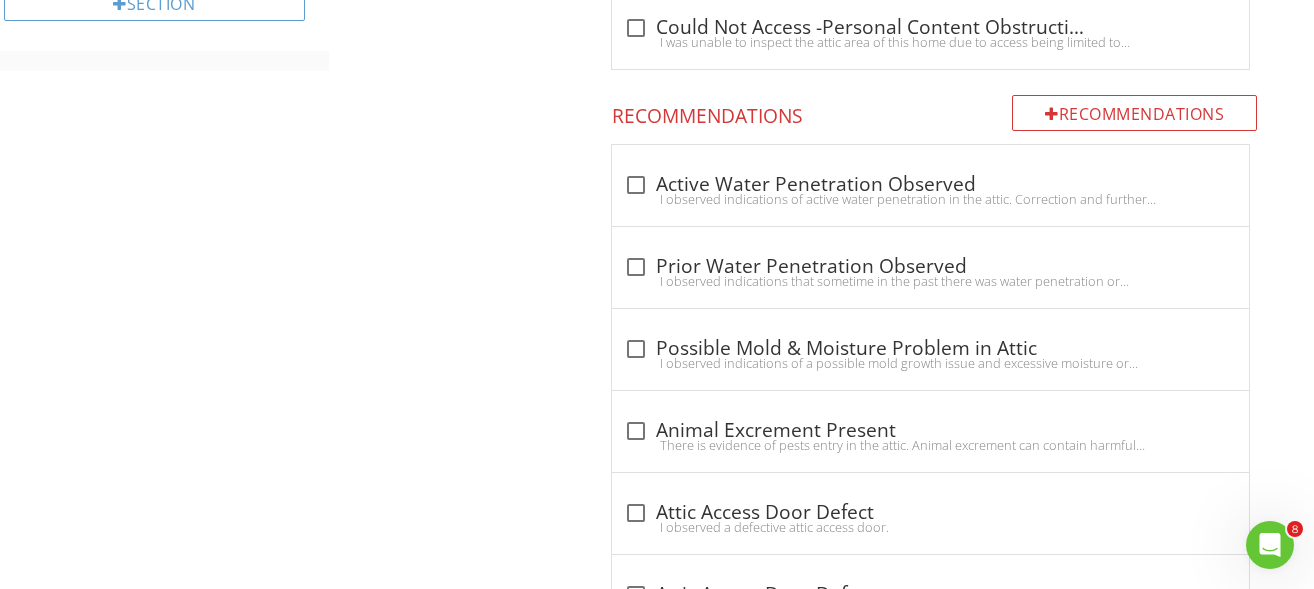 scroll, scrollTop: 1252, scrollLeft: 0, axis: vertical 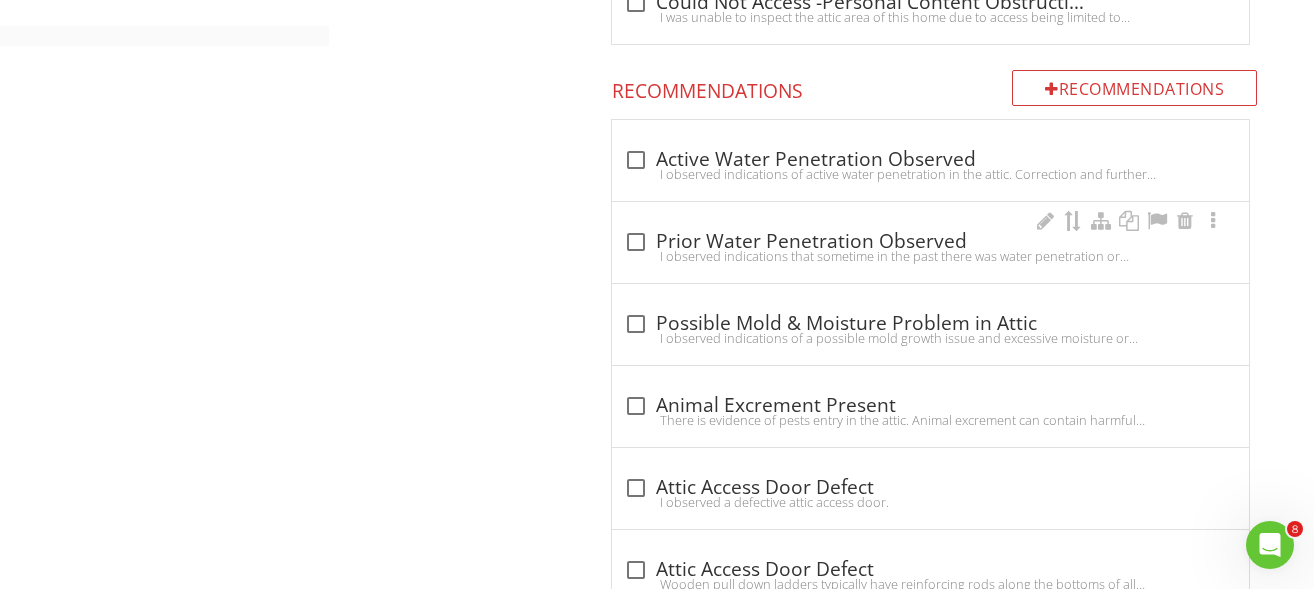 click at bounding box center (636, 242) 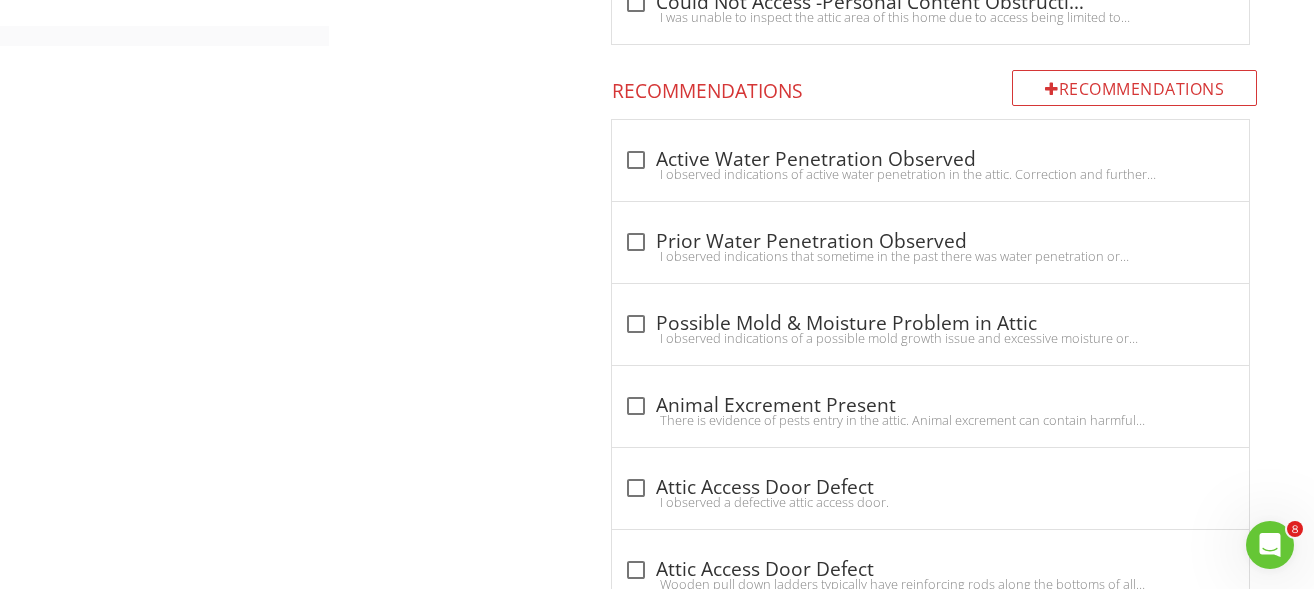 checkbox on "true" 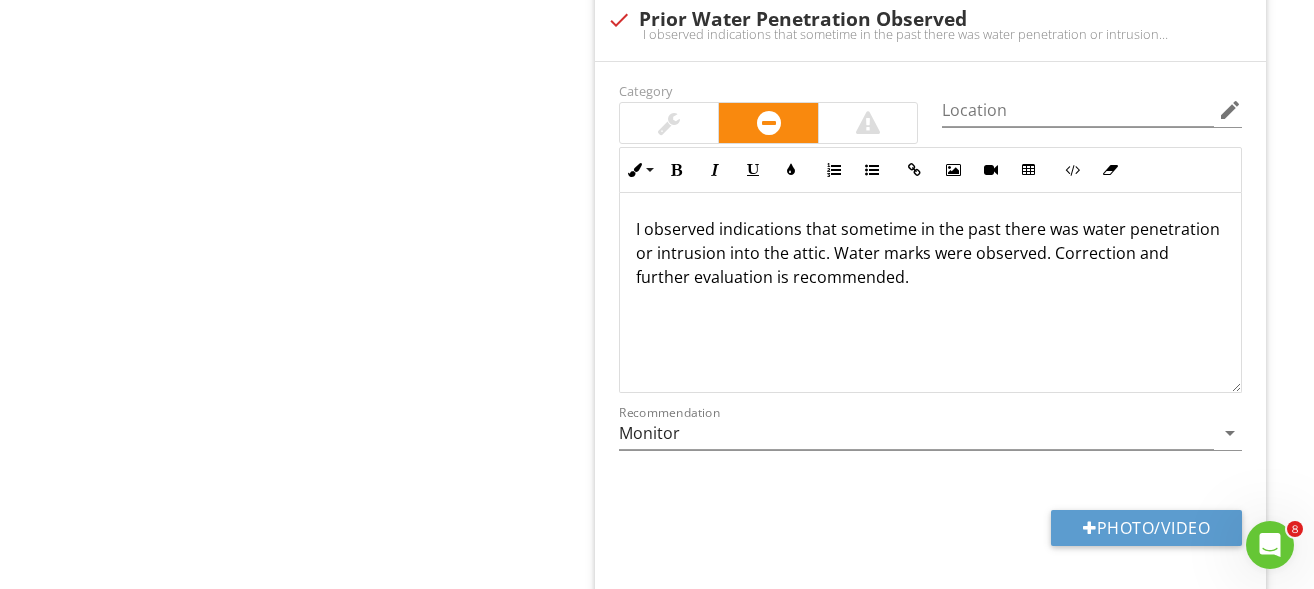 scroll, scrollTop: 1552, scrollLeft: 0, axis: vertical 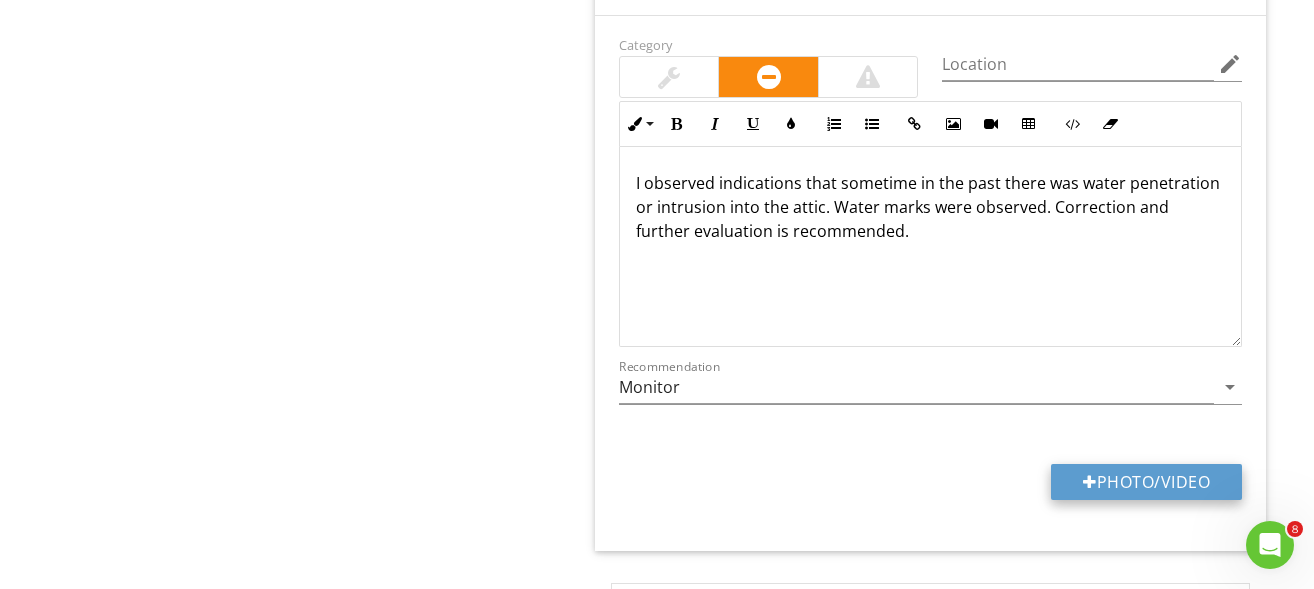 click on "Photo/Video" at bounding box center [1146, 482] 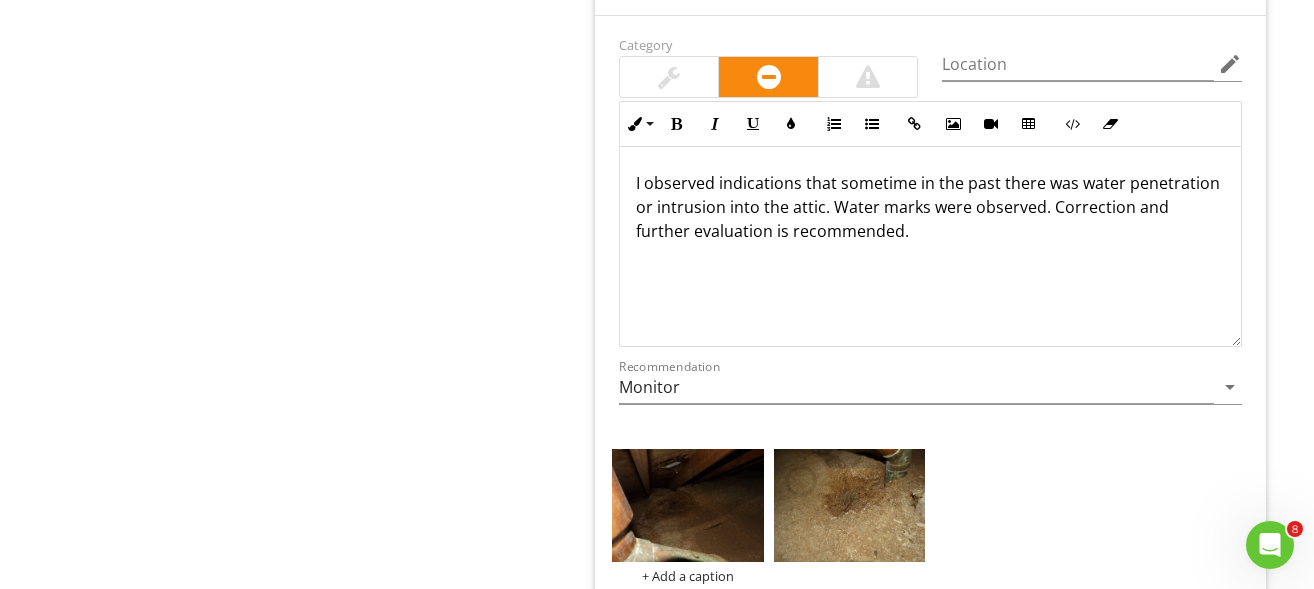 scroll, scrollTop: 1652, scrollLeft: 0, axis: vertical 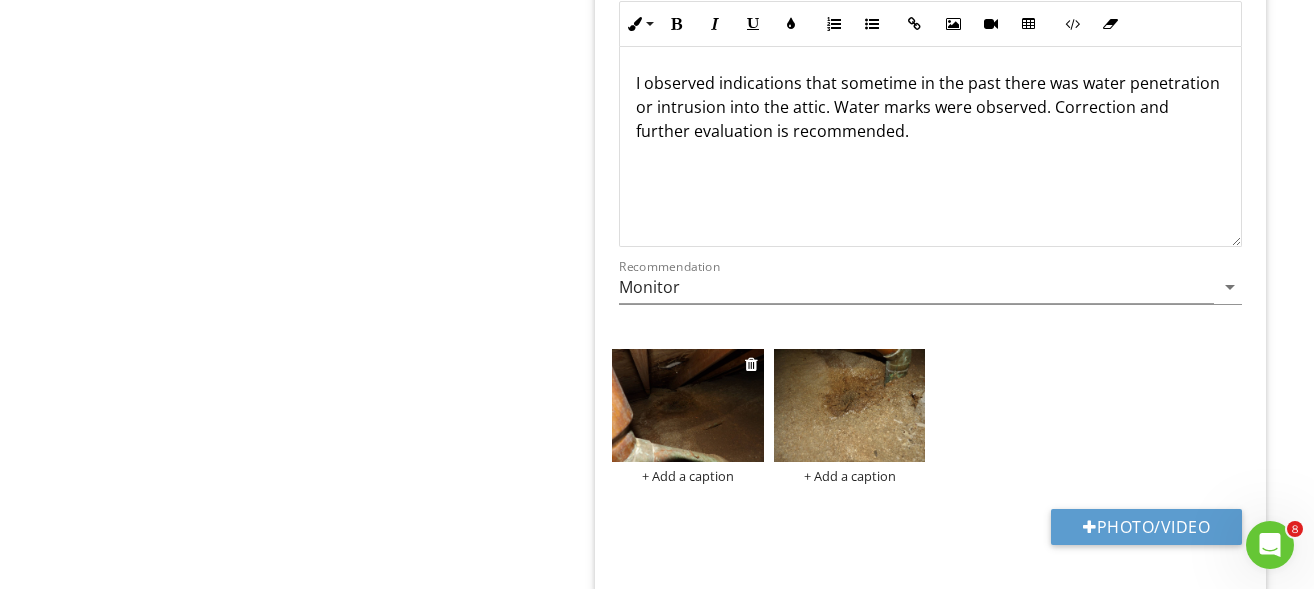 click at bounding box center [688, 406] 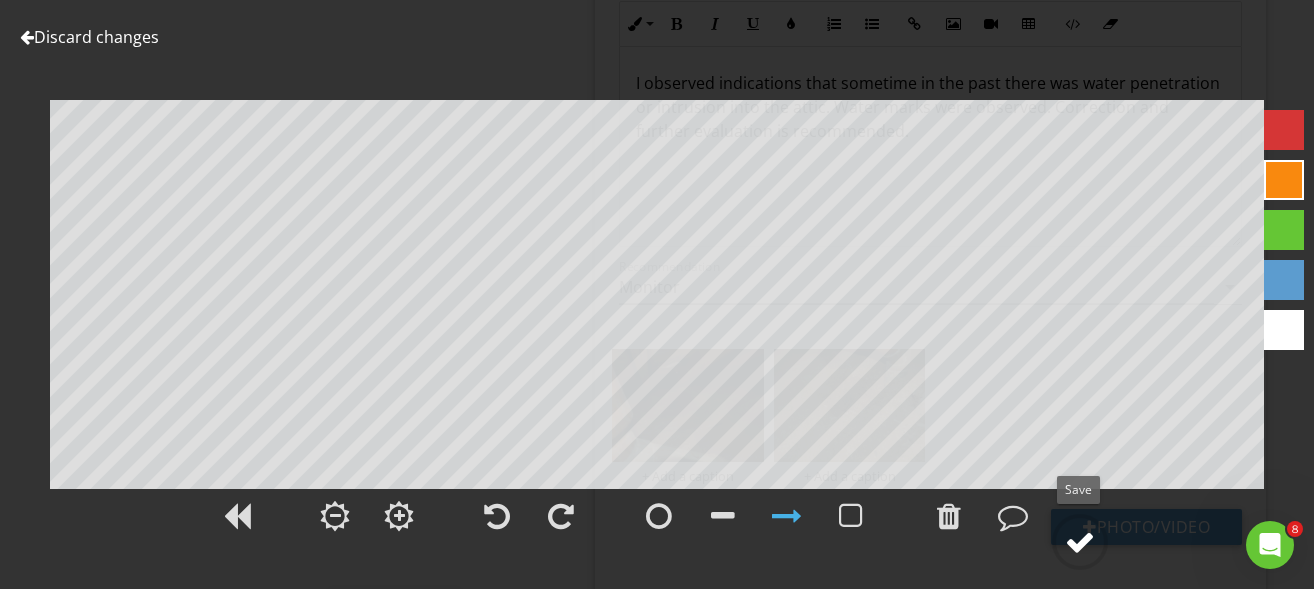 click at bounding box center [1080, 542] 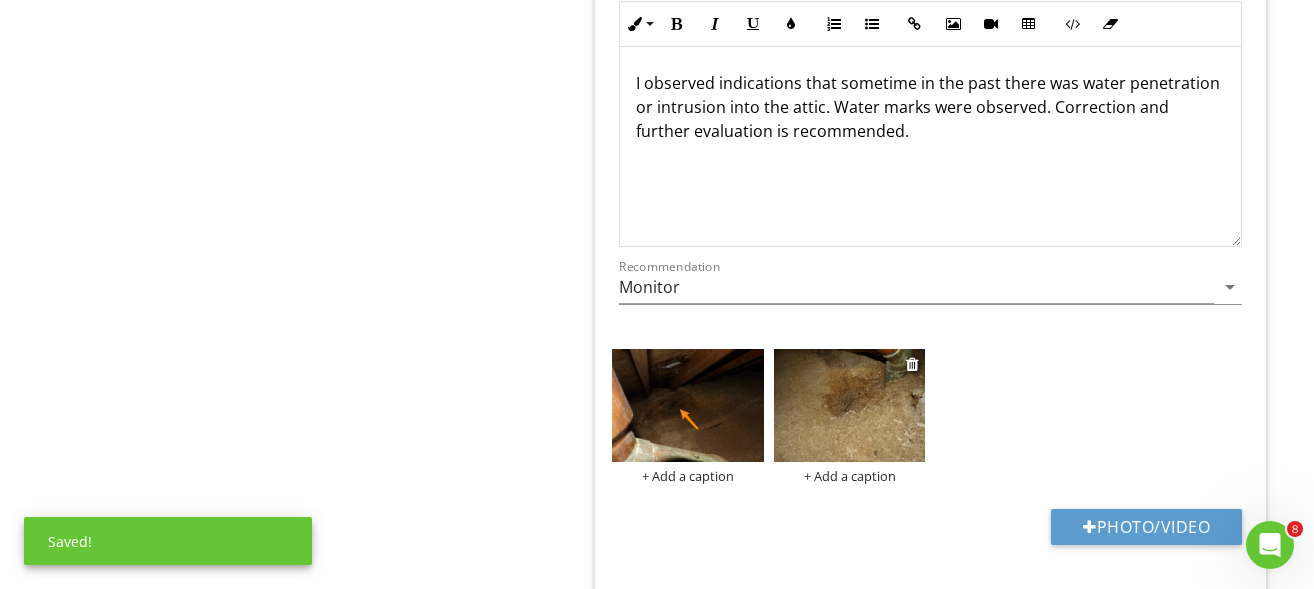 click at bounding box center (850, 406) 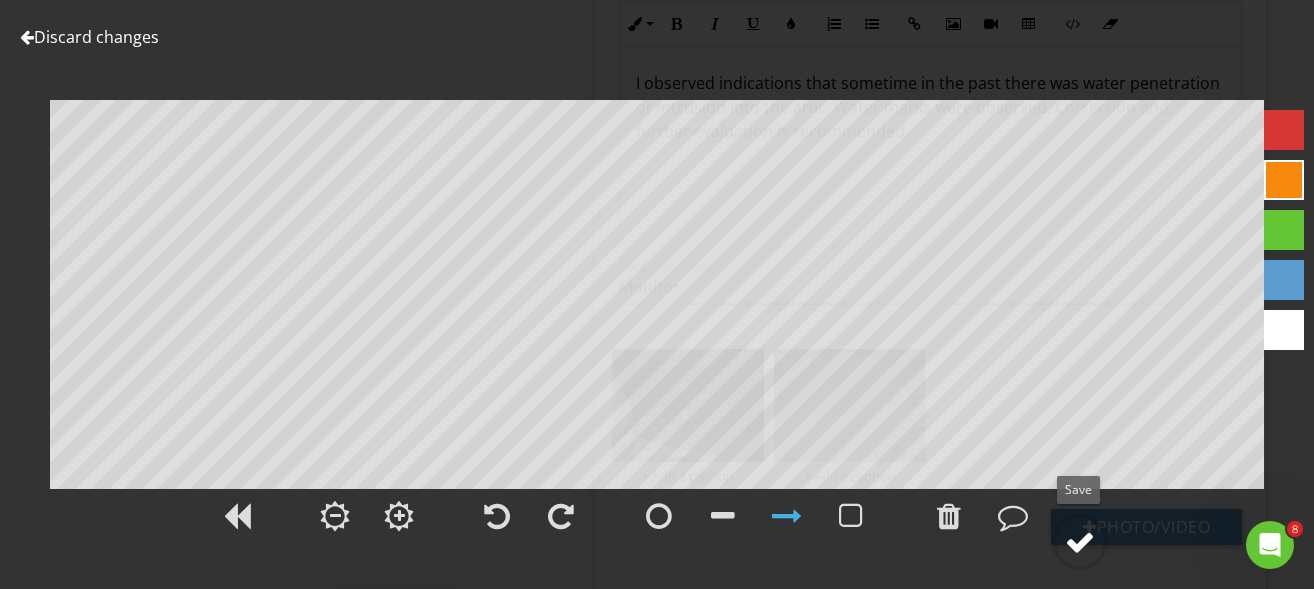 click at bounding box center (1080, 542) 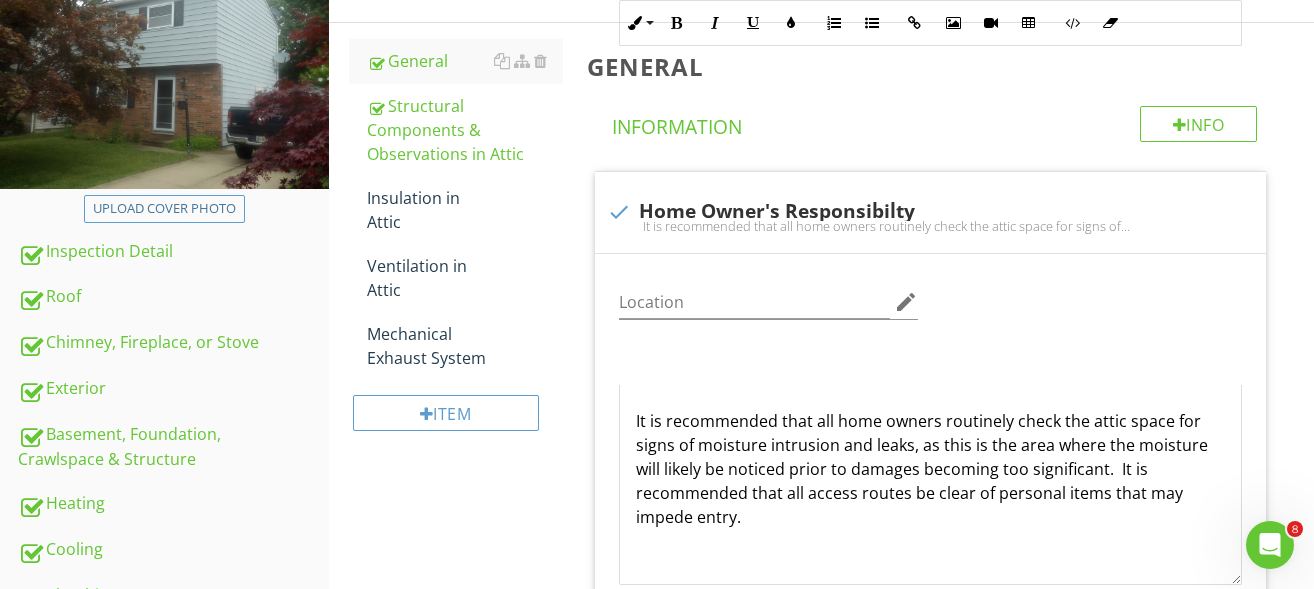 scroll, scrollTop: 252, scrollLeft: 0, axis: vertical 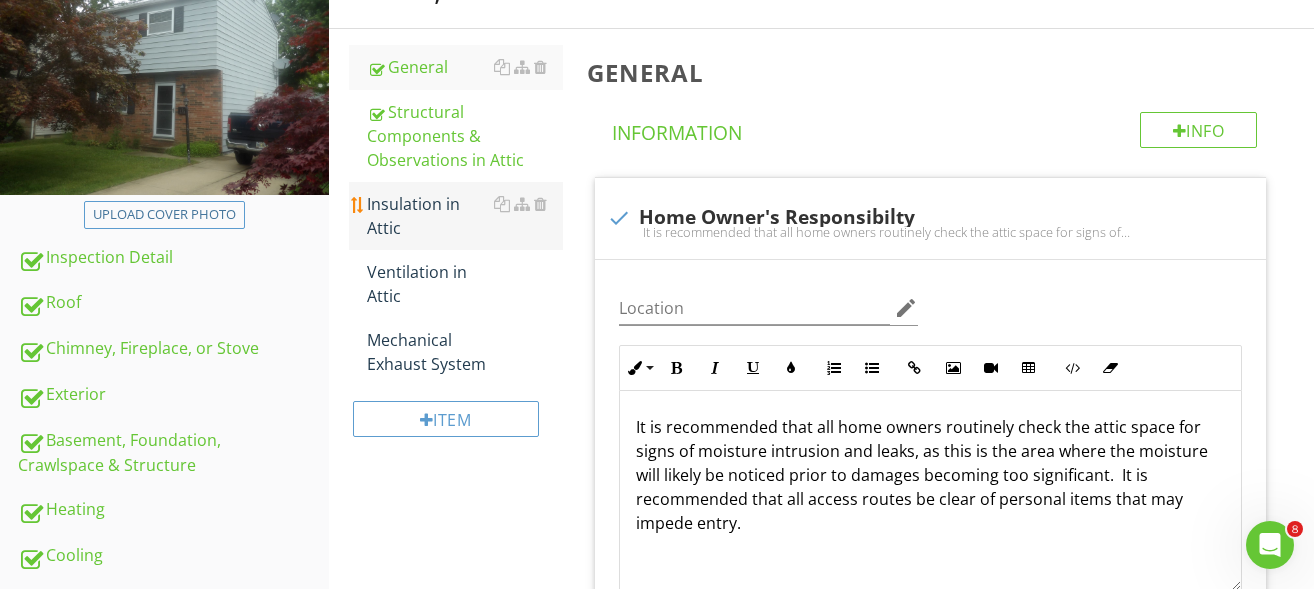 click on "Insulation in Attic" at bounding box center [465, 216] 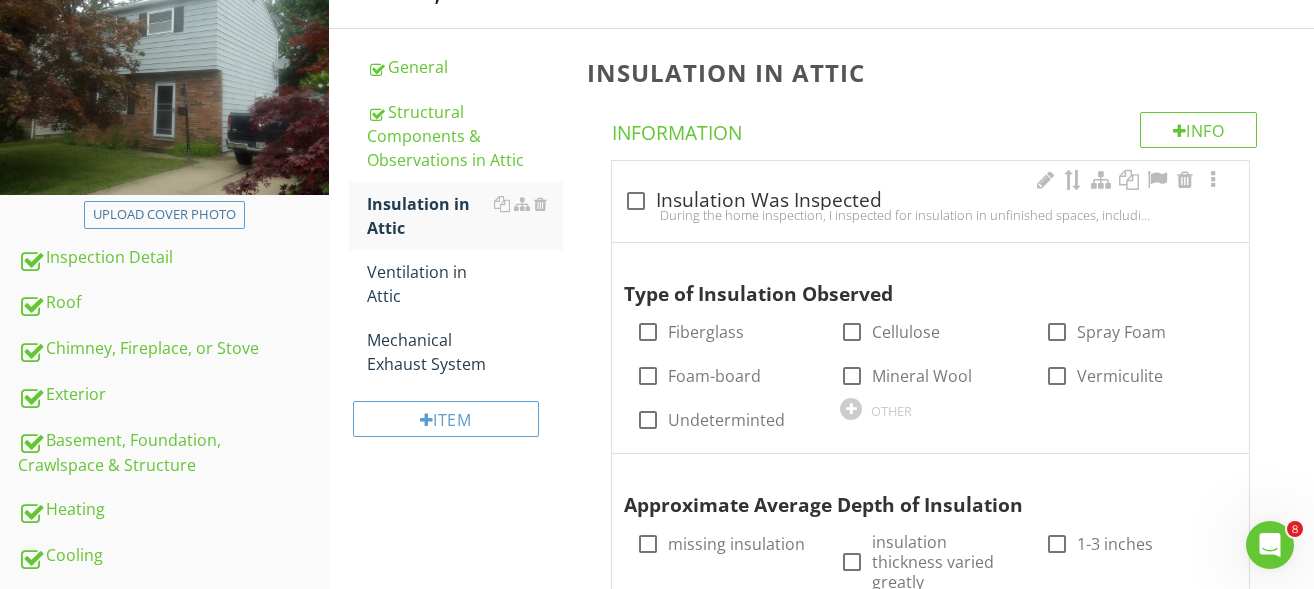 click at bounding box center (636, 201) 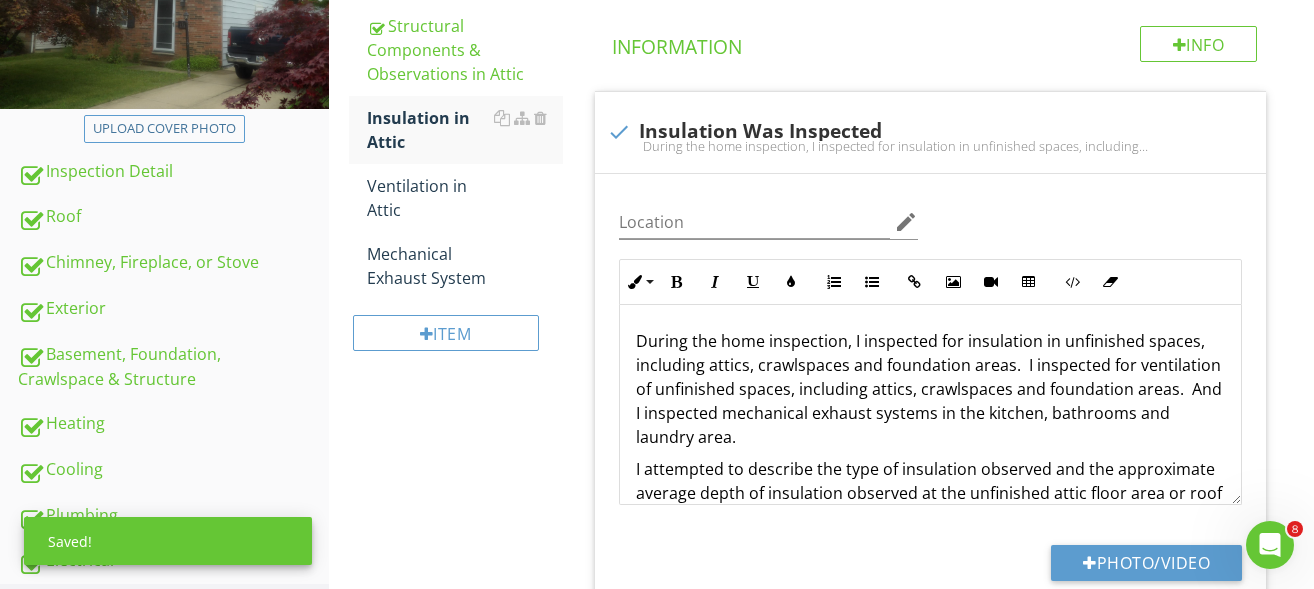 scroll, scrollTop: 652, scrollLeft: 0, axis: vertical 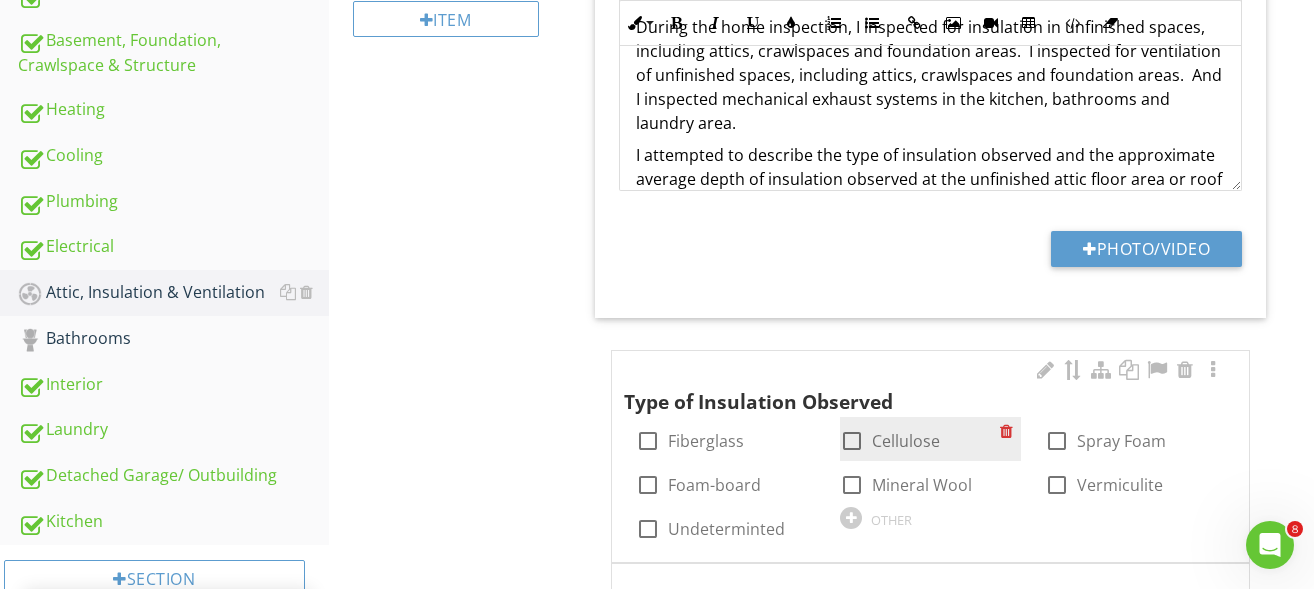 click at bounding box center (852, 441) 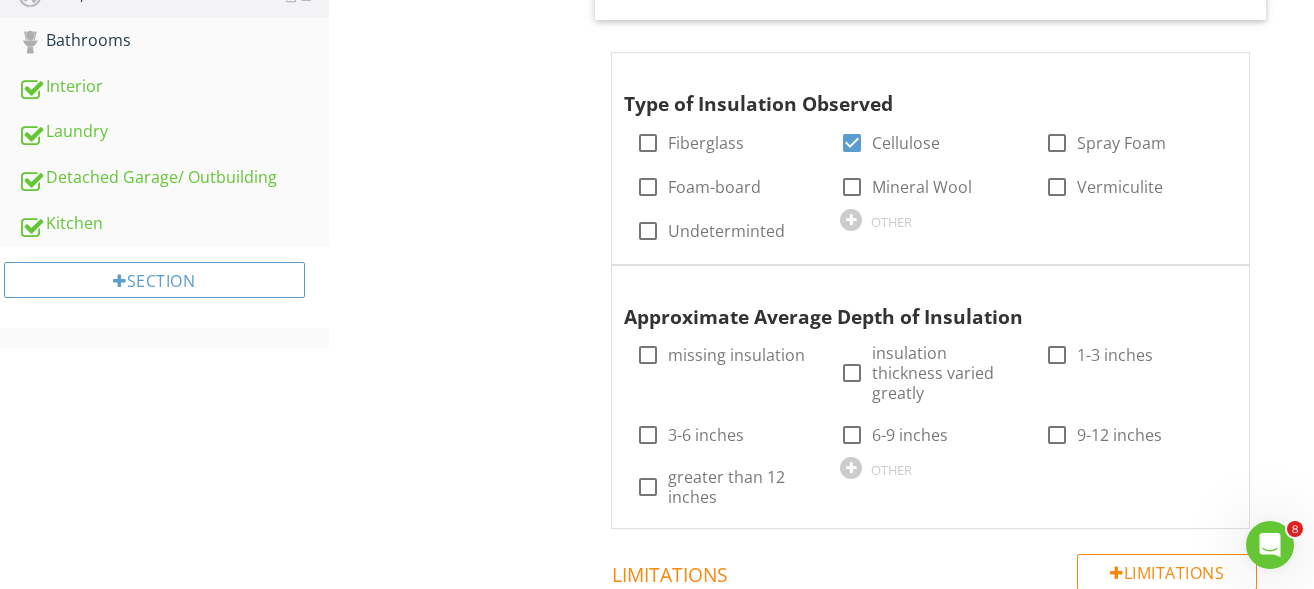 scroll, scrollTop: 952, scrollLeft: 0, axis: vertical 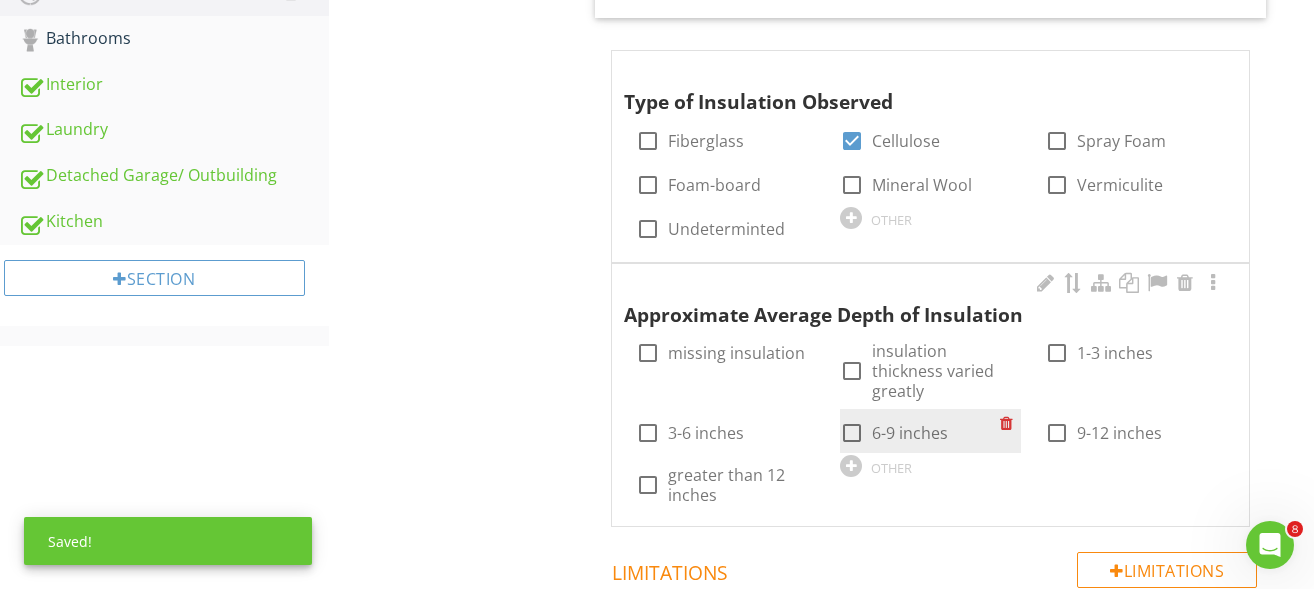 click at bounding box center [852, 433] 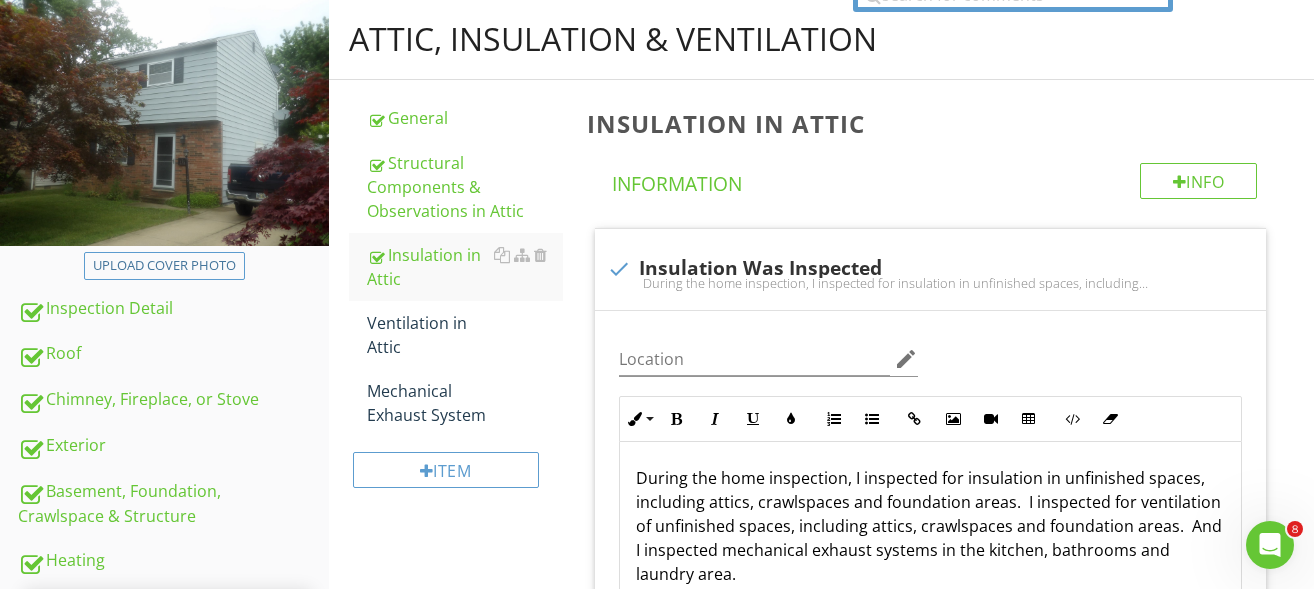 scroll, scrollTop: 152, scrollLeft: 0, axis: vertical 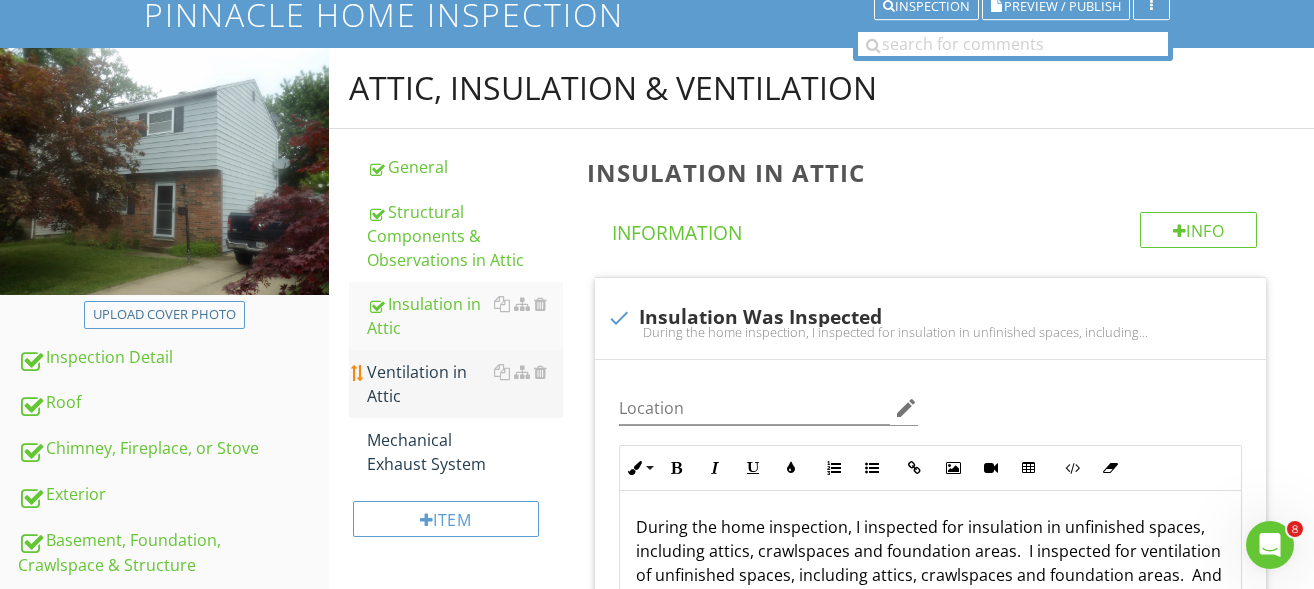 click on "Ventilation in Attic" at bounding box center [465, 384] 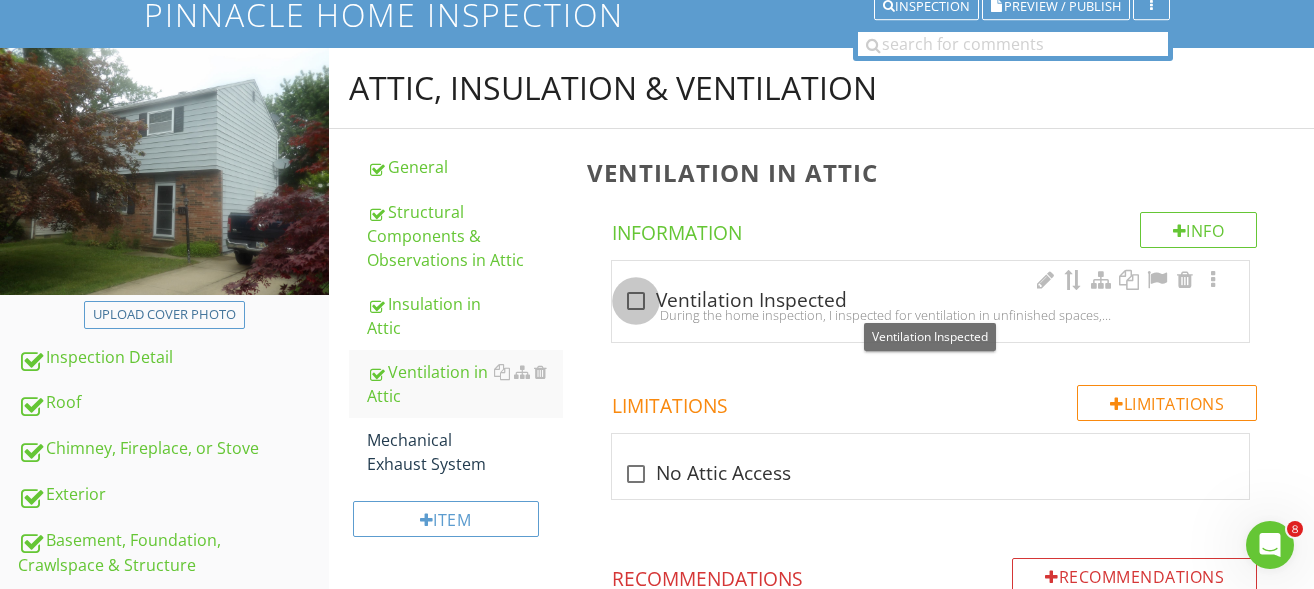 click at bounding box center (636, 301) 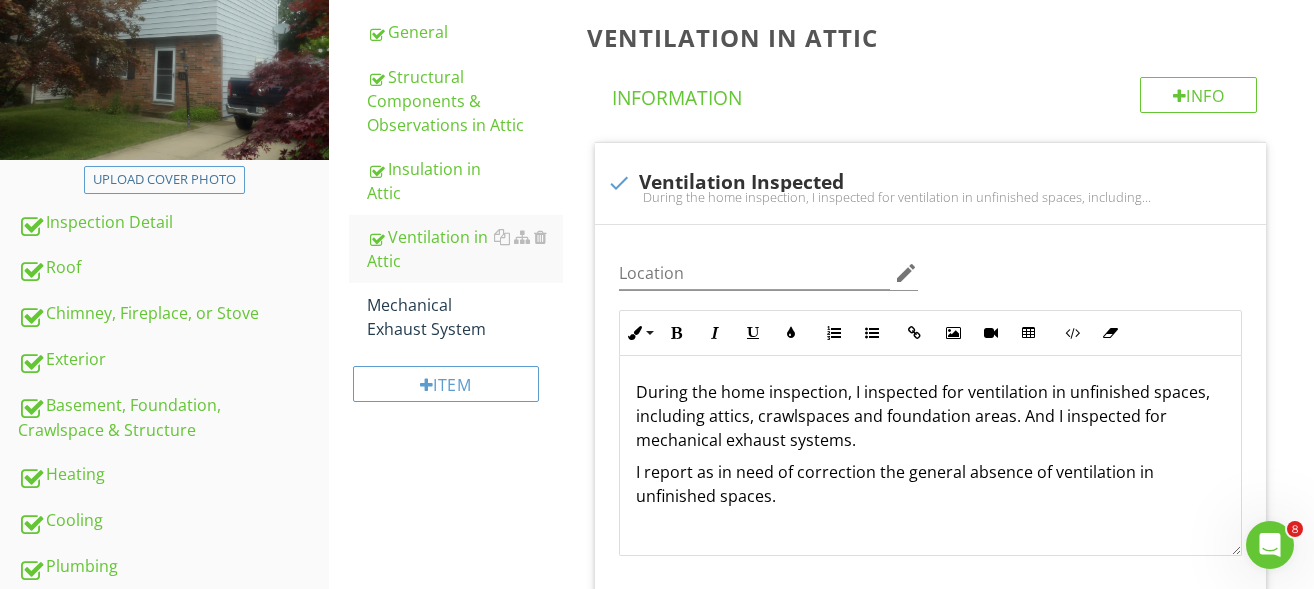 scroll, scrollTop: 252, scrollLeft: 0, axis: vertical 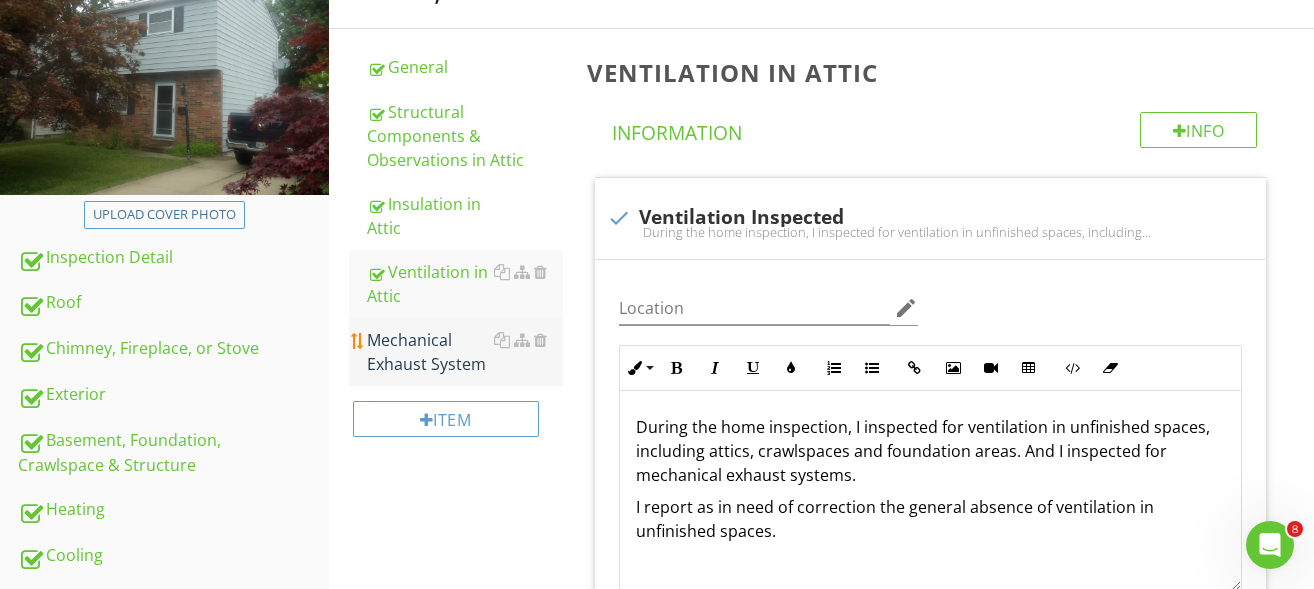 click on "Mechanical Exhaust System" at bounding box center [465, 352] 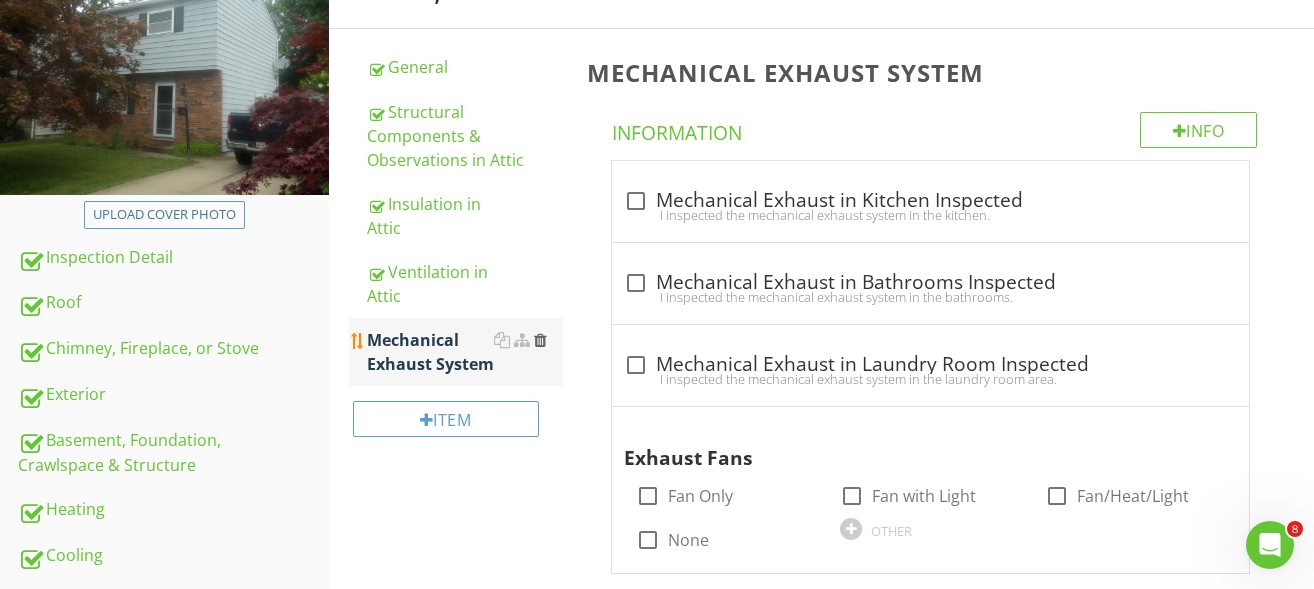 click at bounding box center [540, 340] 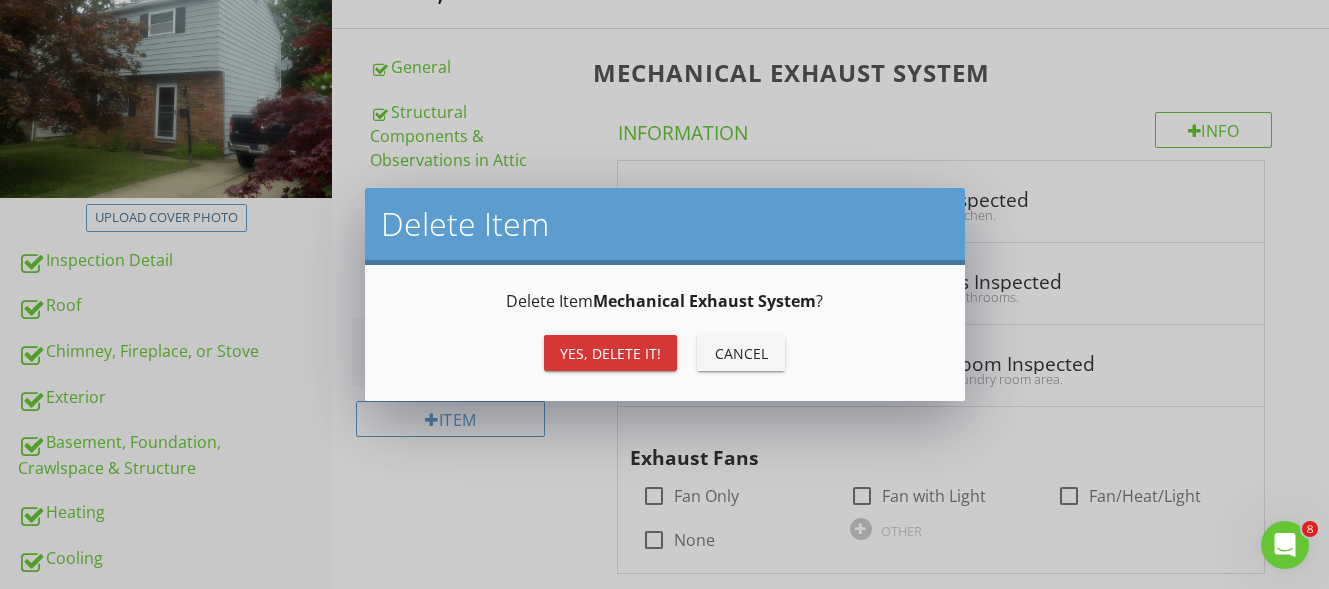click on "Yes, Delete it!" at bounding box center (610, 353) 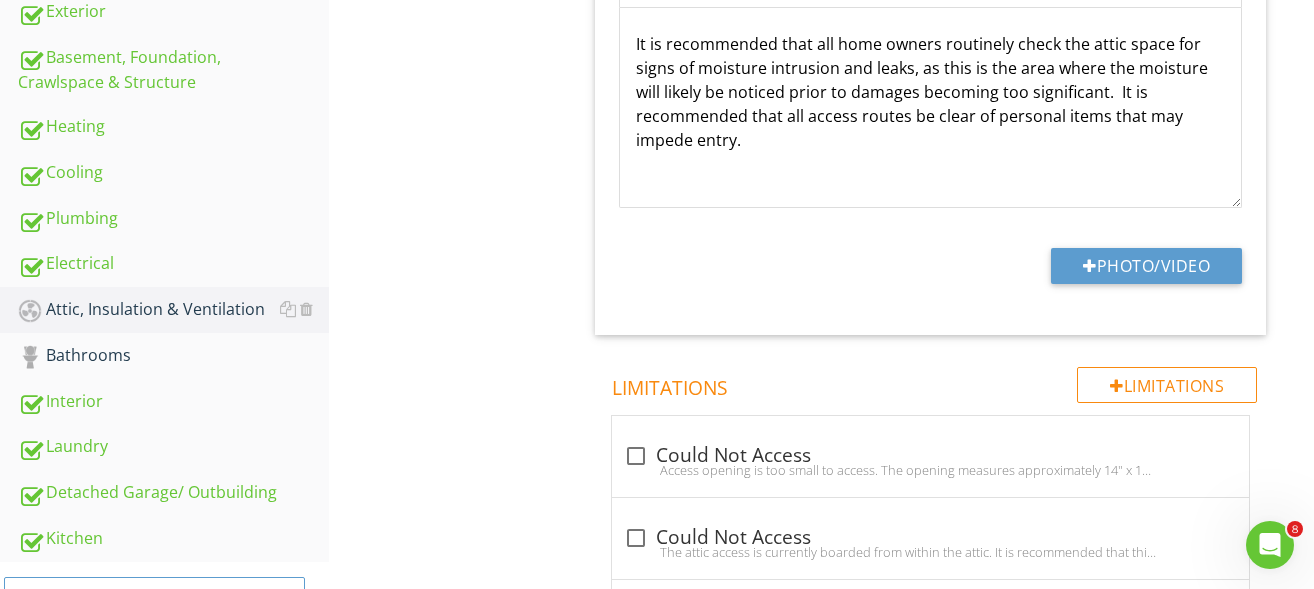 scroll, scrollTop: 652, scrollLeft: 0, axis: vertical 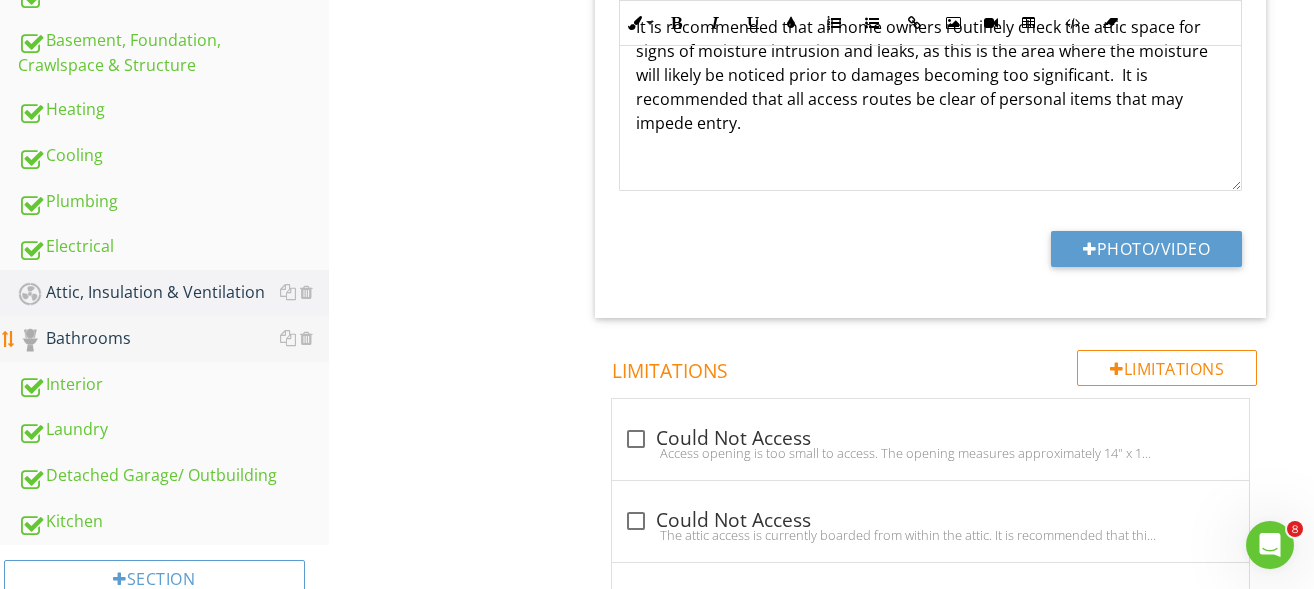 click on "Bathrooms" at bounding box center [173, 339] 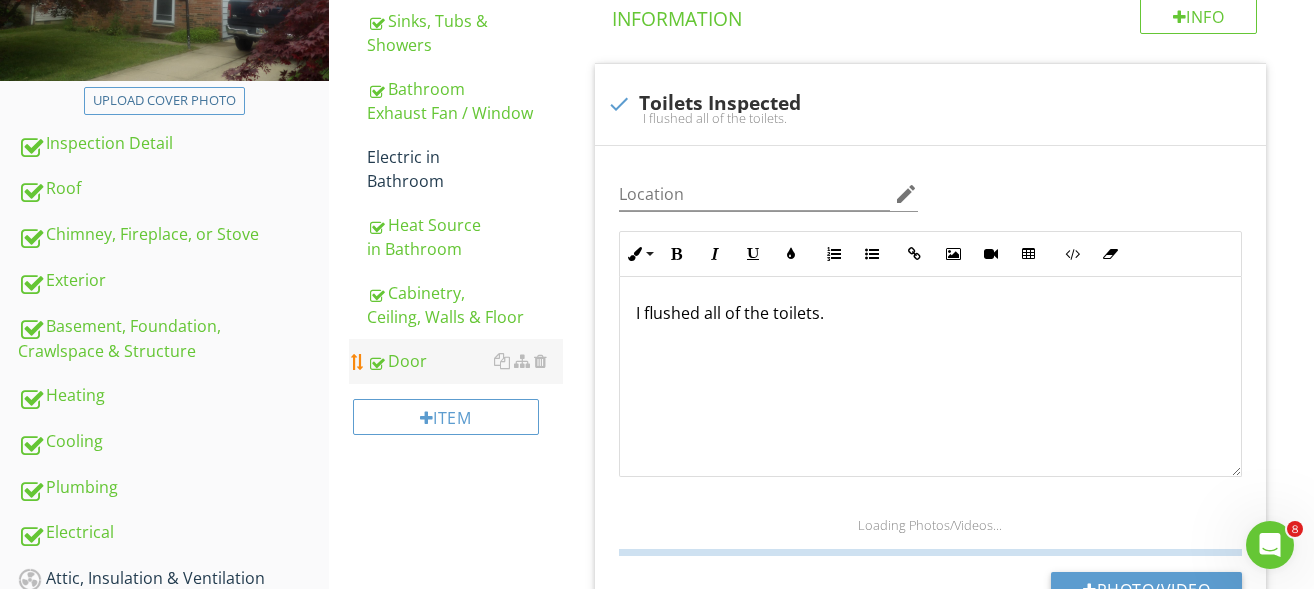 scroll, scrollTop: 352, scrollLeft: 0, axis: vertical 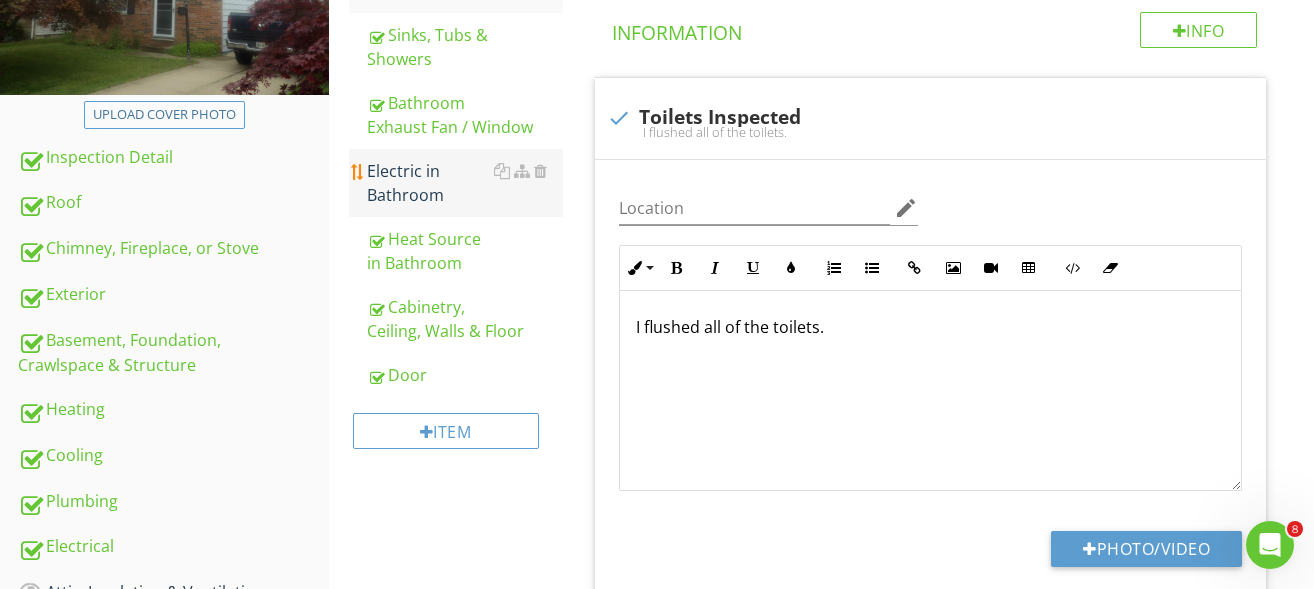 click on "Electric in Bathroom" at bounding box center (465, 183) 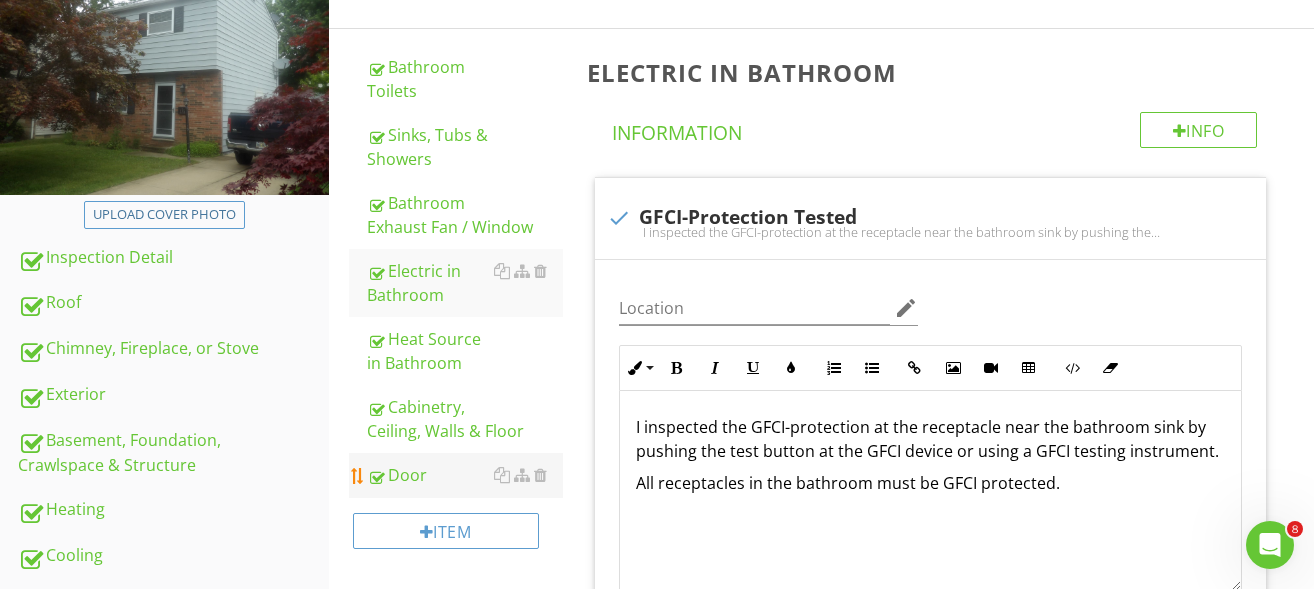 scroll, scrollTop: 152, scrollLeft: 0, axis: vertical 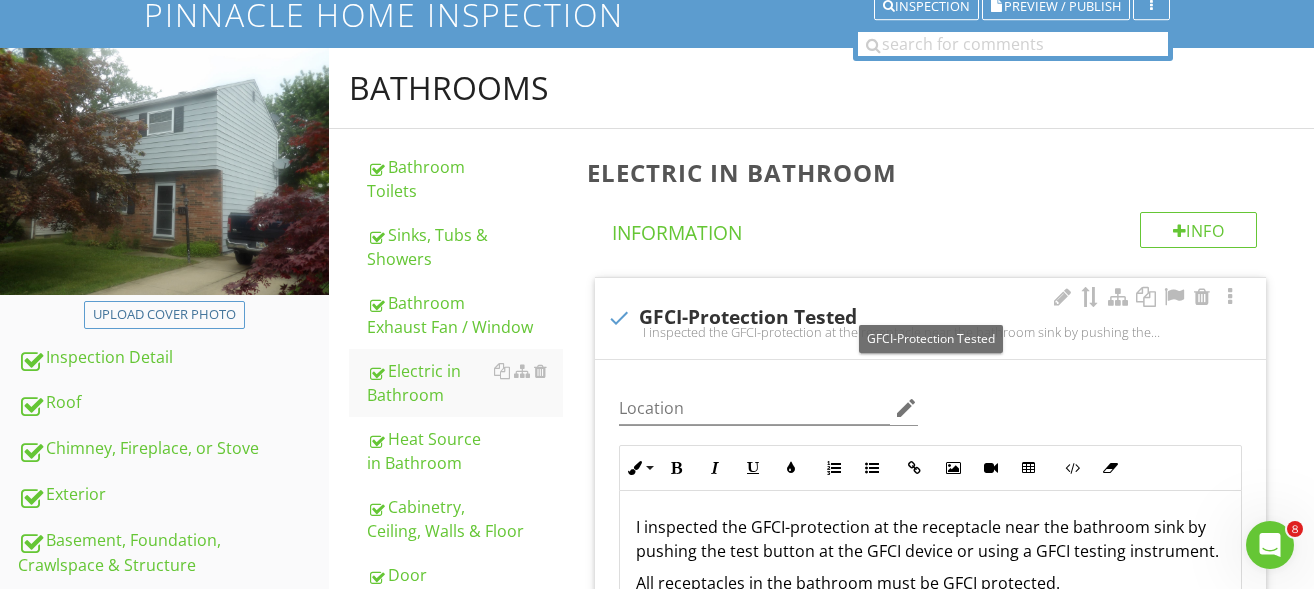 click at bounding box center [619, 318] 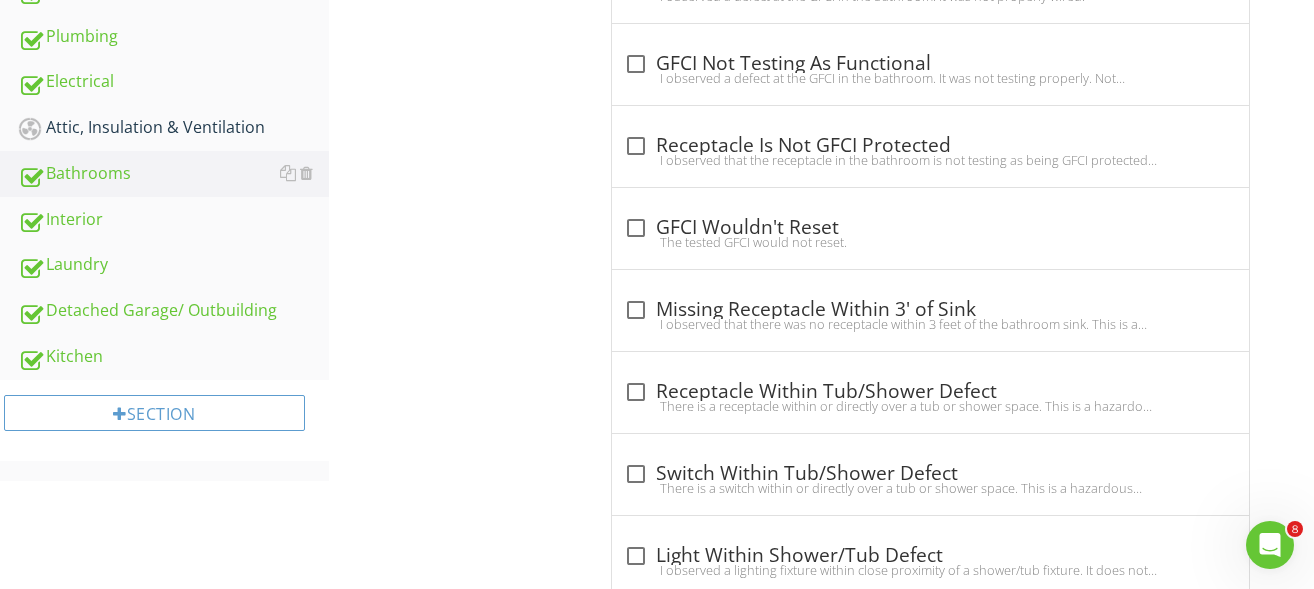 scroll, scrollTop: 852, scrollLeft: 0, axis: vertical 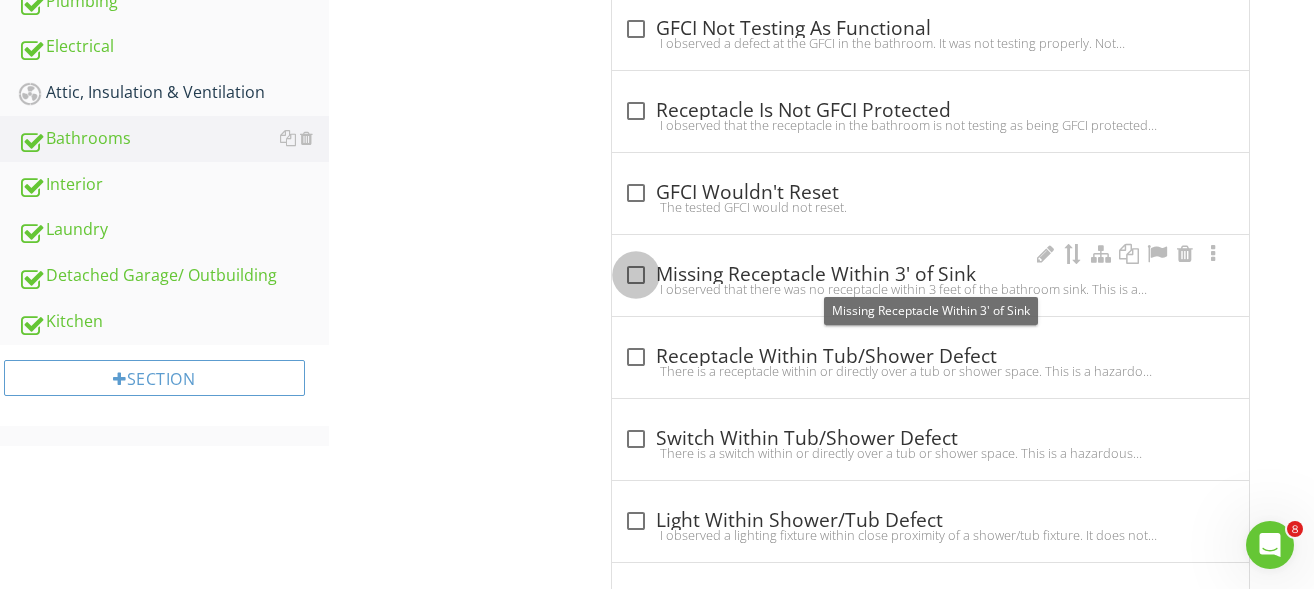 click at bounding box center (636, 275) 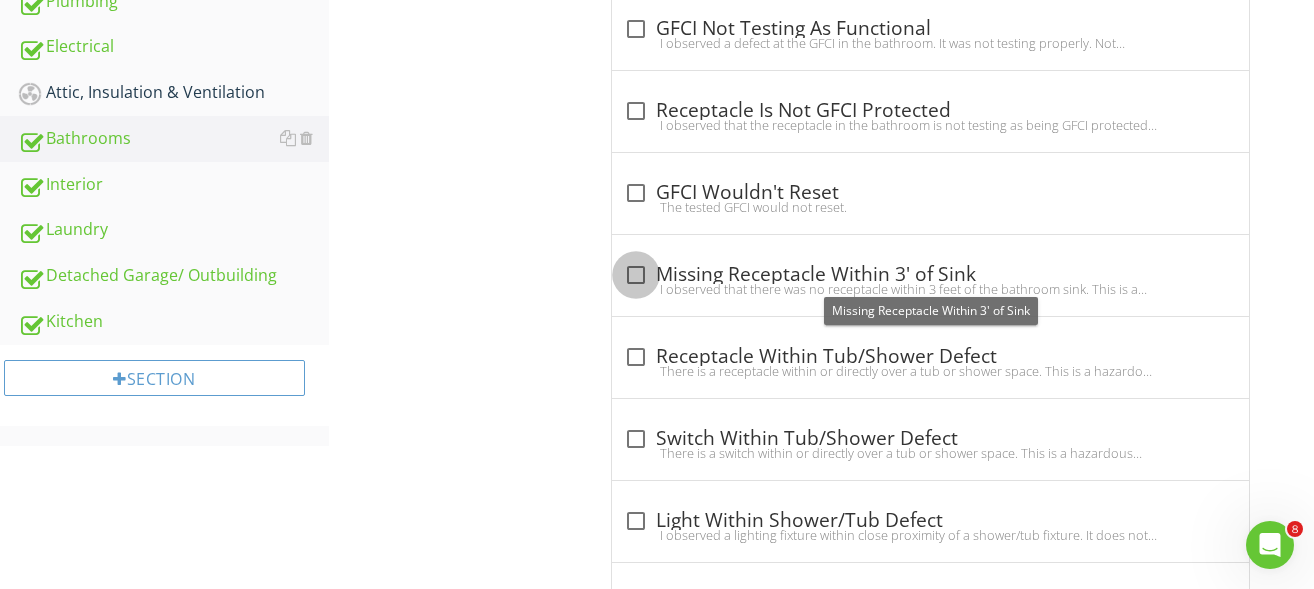 checkbox on "true" 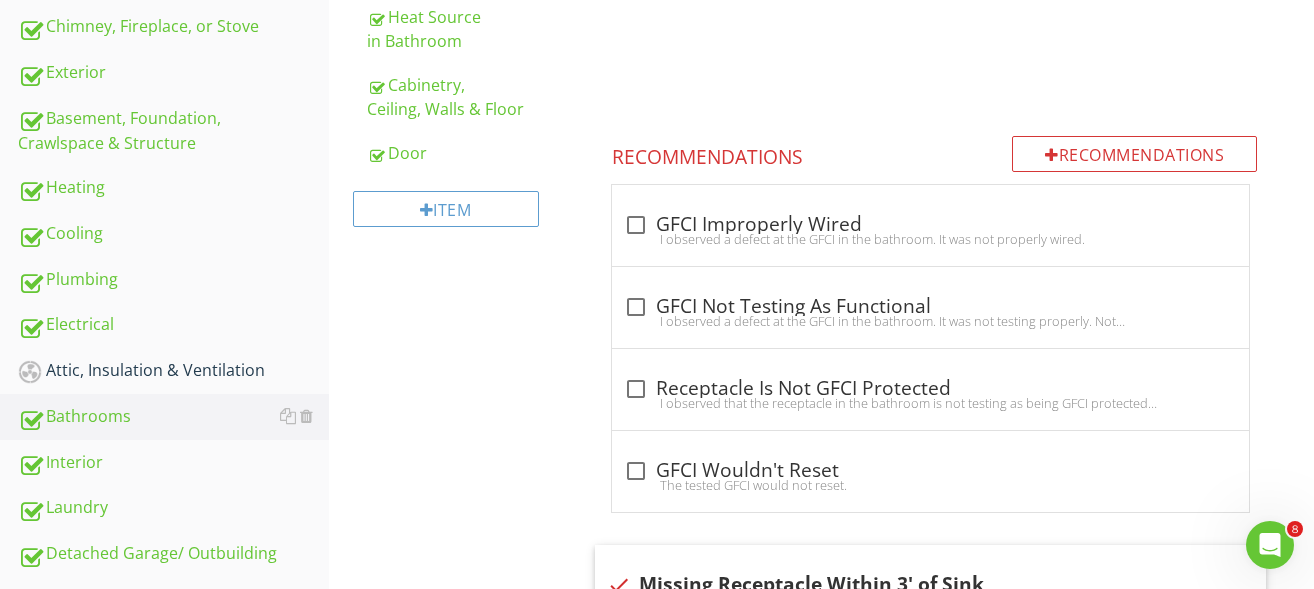 scroll, scrollTop: 600, scrollLeft: 0, axis: vertical 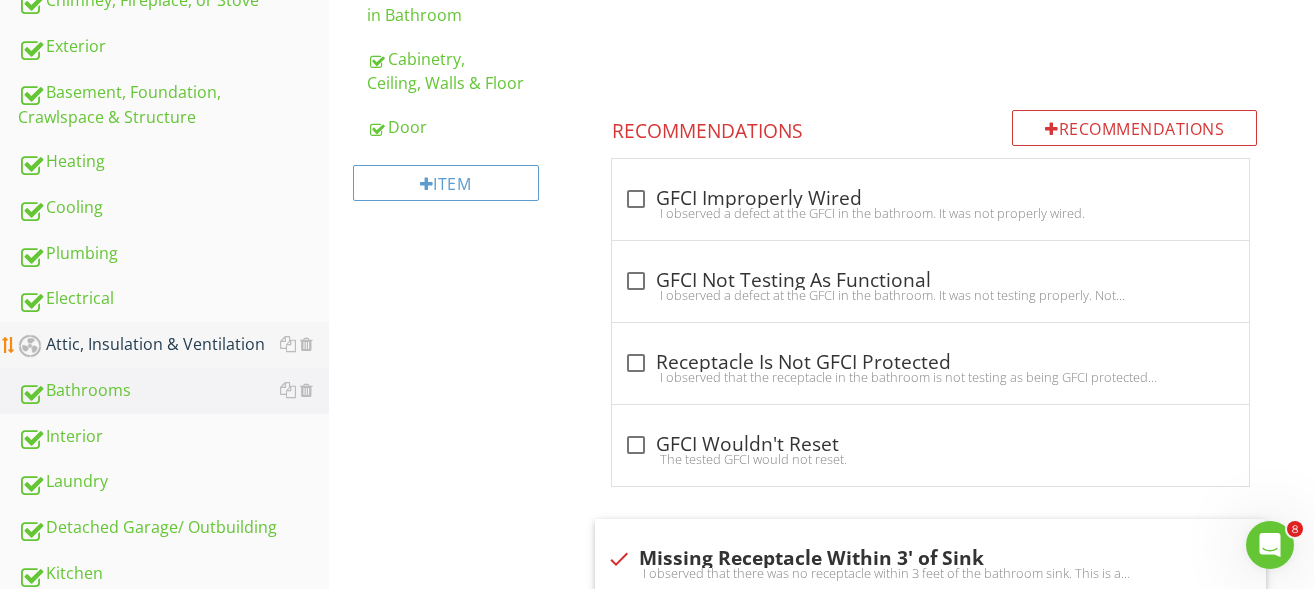 click on "Attic, Insulation & Ventilation" at bounding box center [173, 345] 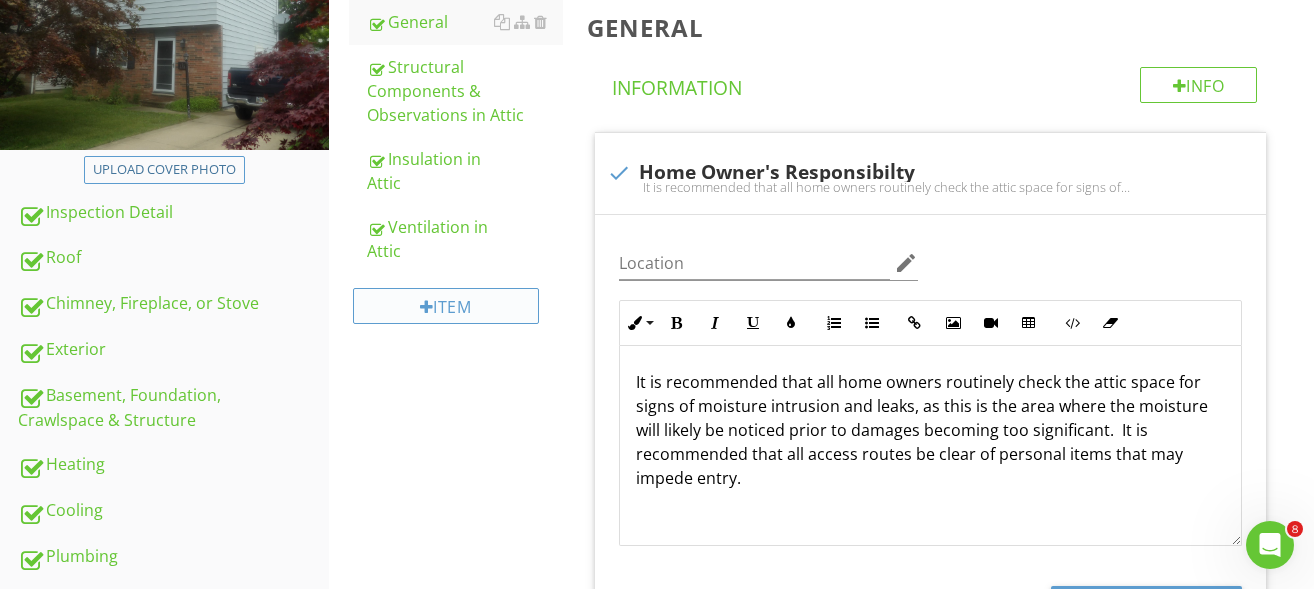 scroll, scrollTop: 200, scrollLeft: 0, axis: vertical 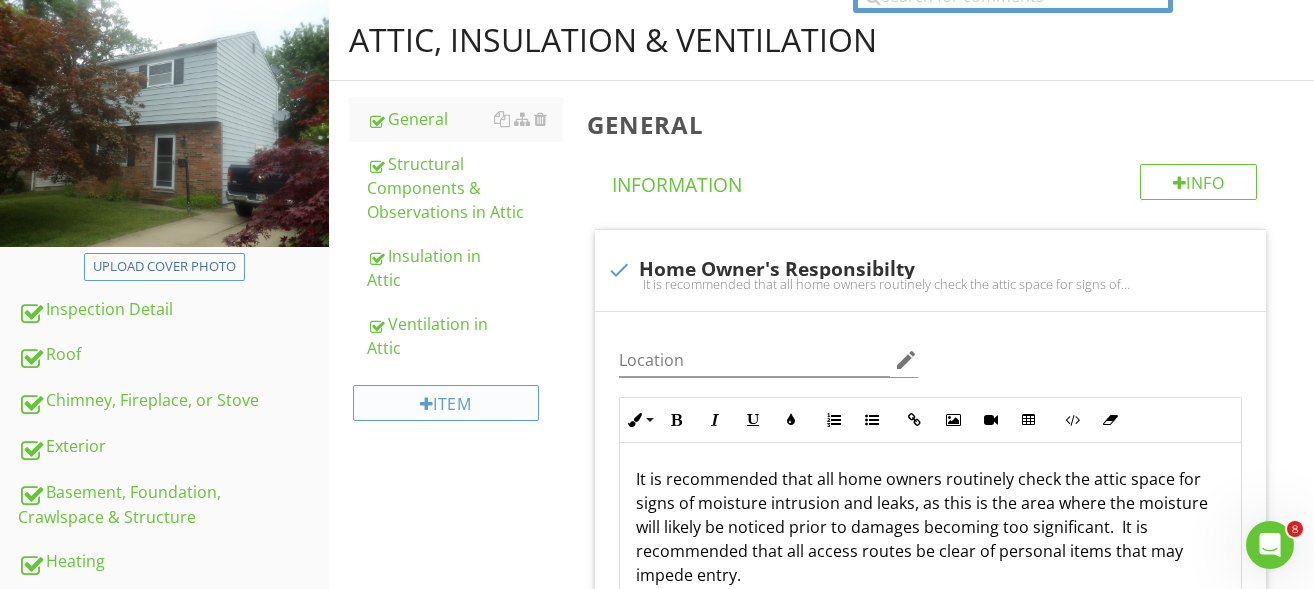 click on "Item" at bounding box center [446, 403] 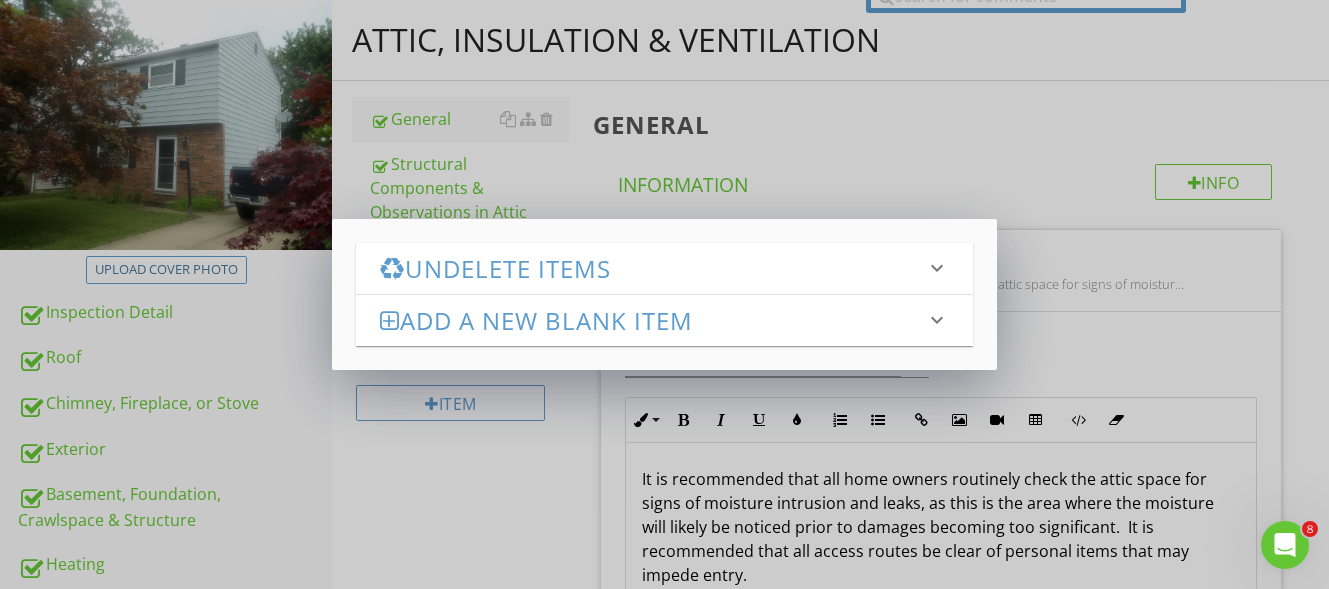 click on "Undelete Items" at bounding box center [652, 268] 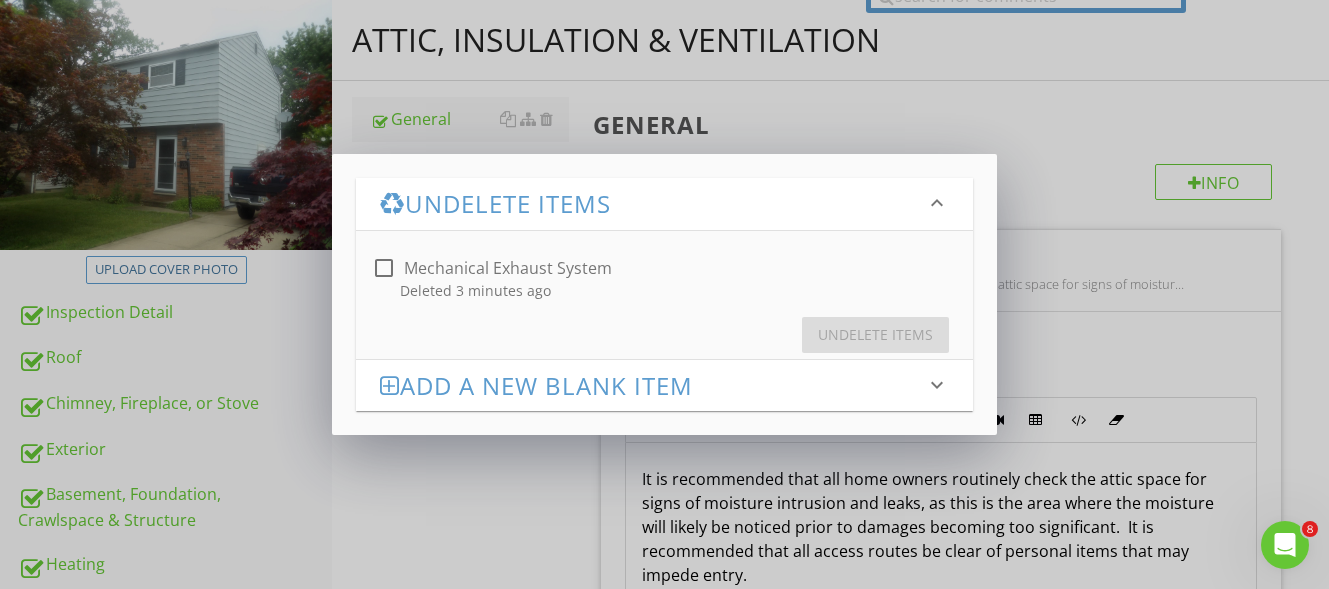 click at bounding box center (384, 268) 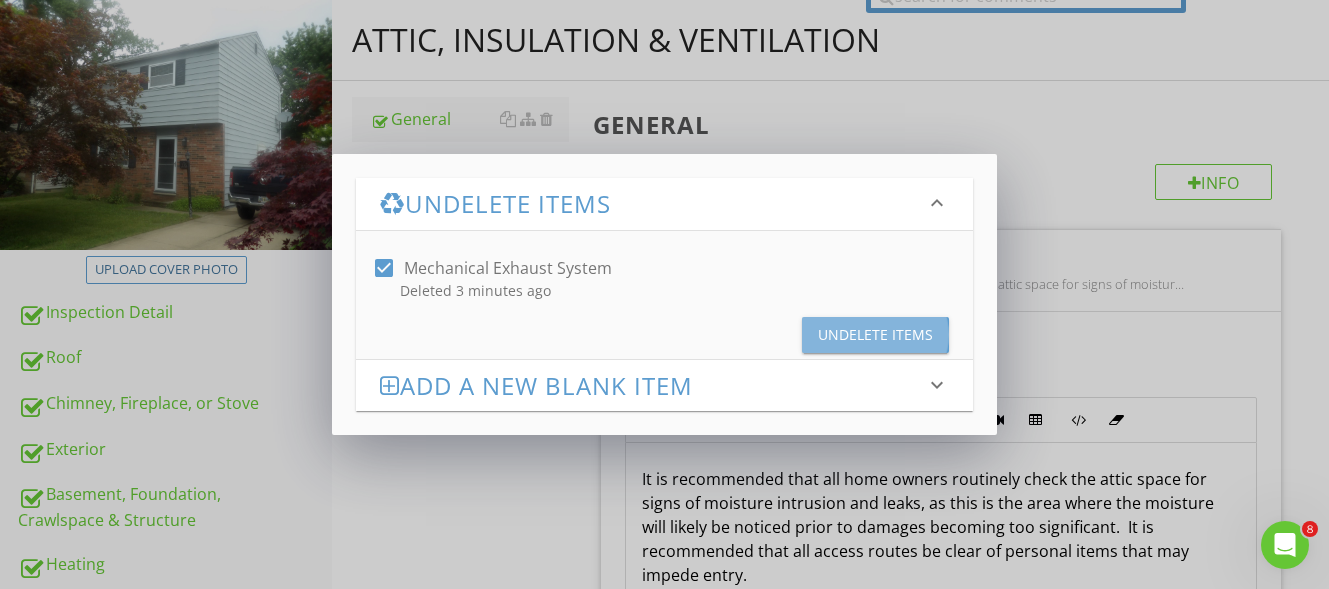 click on "Undelete Items" at bounding box center (875, 334) 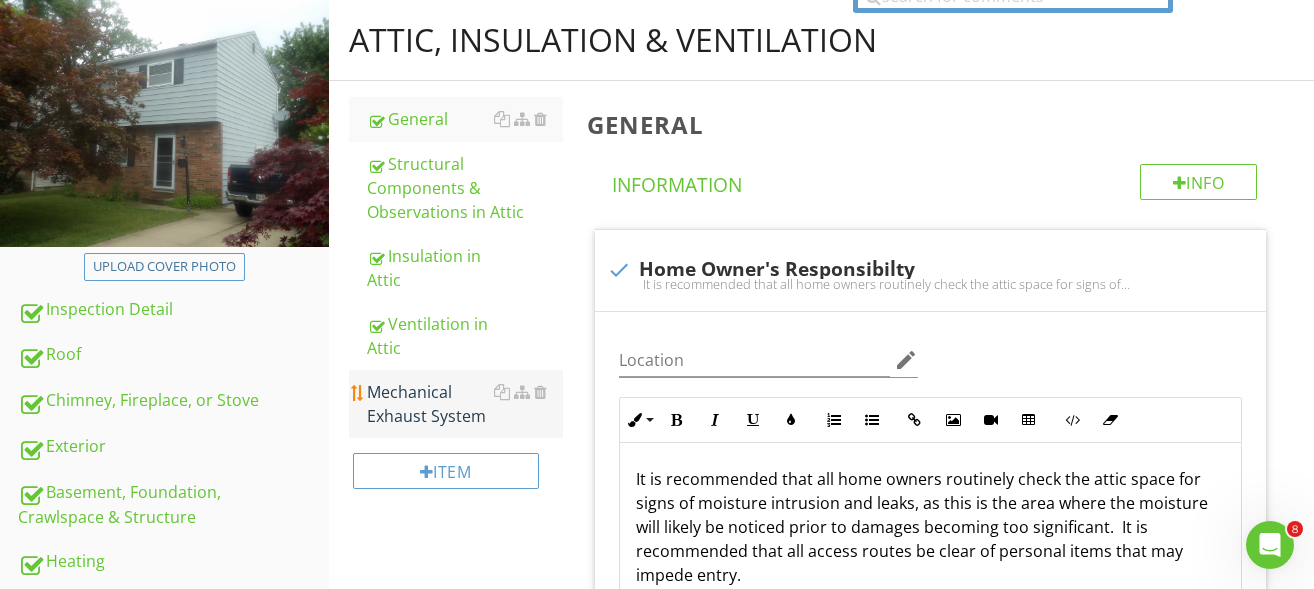 click on "Mechanical Exhaust System" at bounding box center (465, 404) 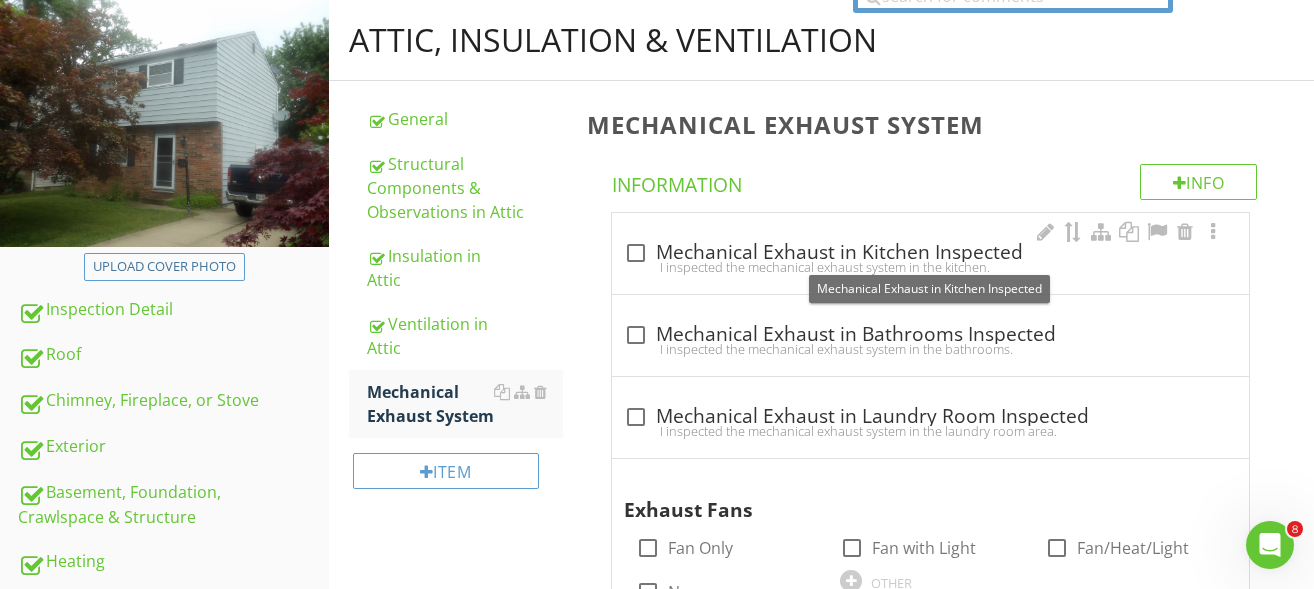 click at bounding box center [636, 253] 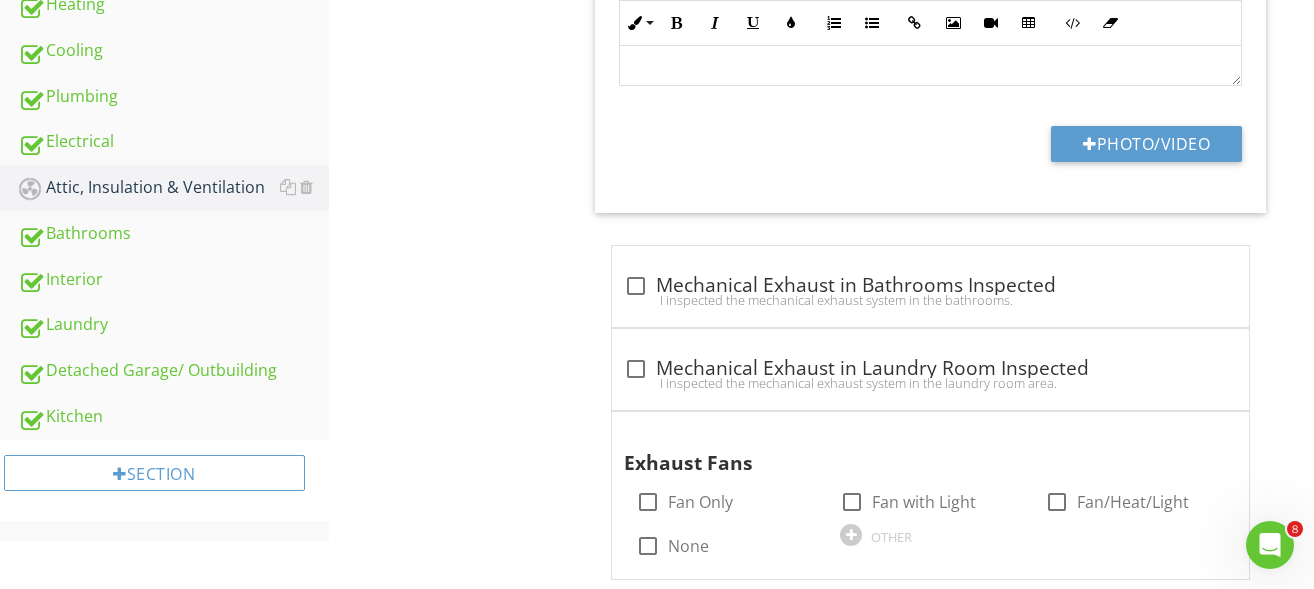 scroll, scrollTop: 800, scrollLeft: 0, axis: vertical 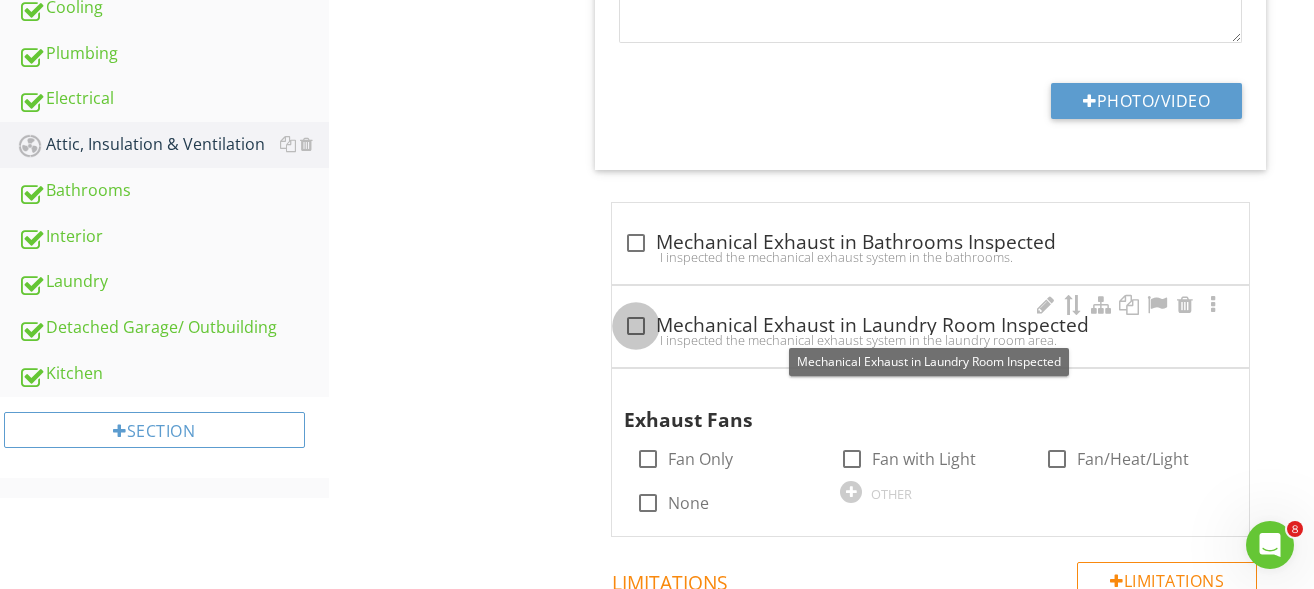 click at bounding box center (636, 326) 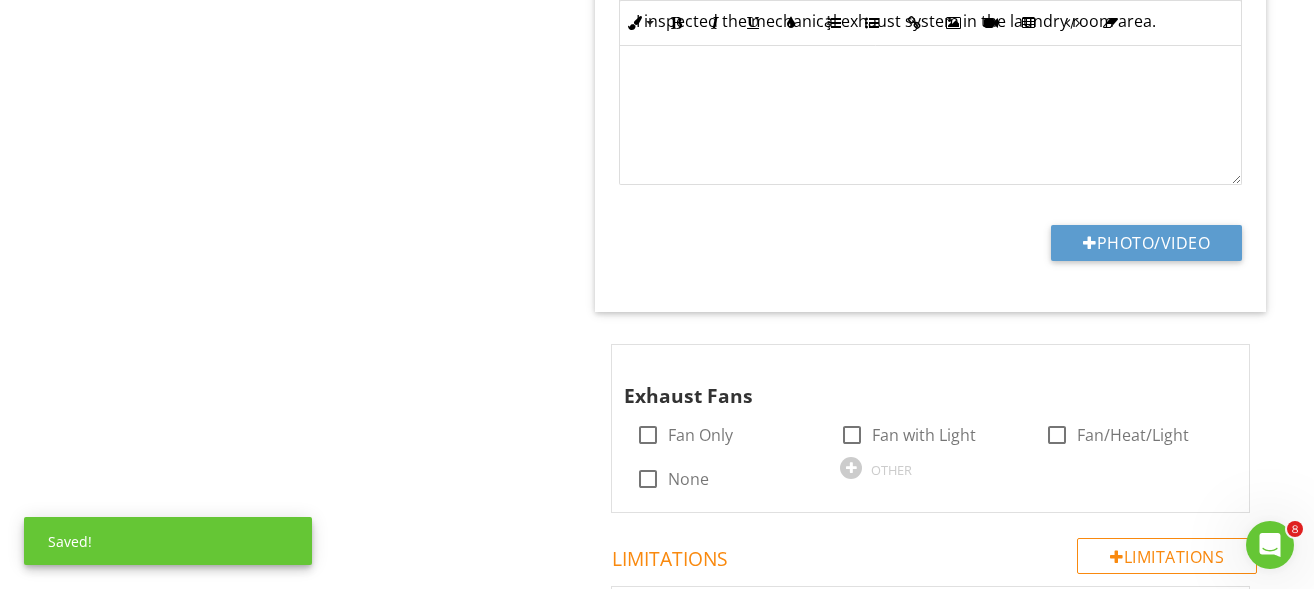 scroll, scrollTop: 1400, scrollLeft: 0, axis: vertical 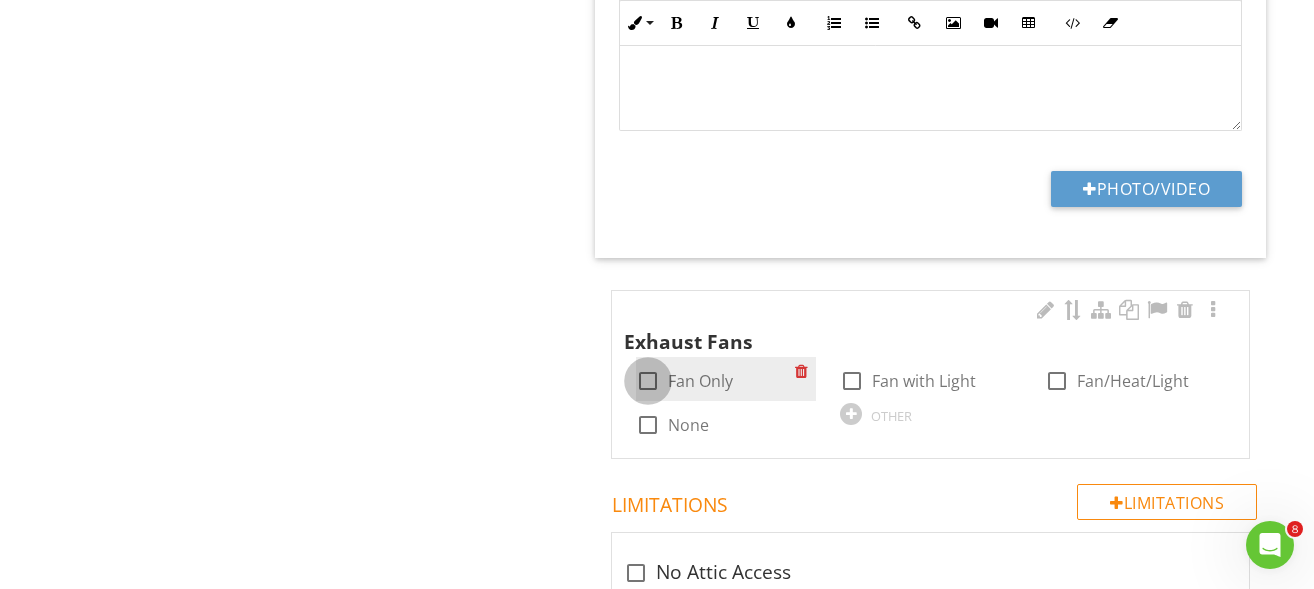 click at bounding box center (648, 381) 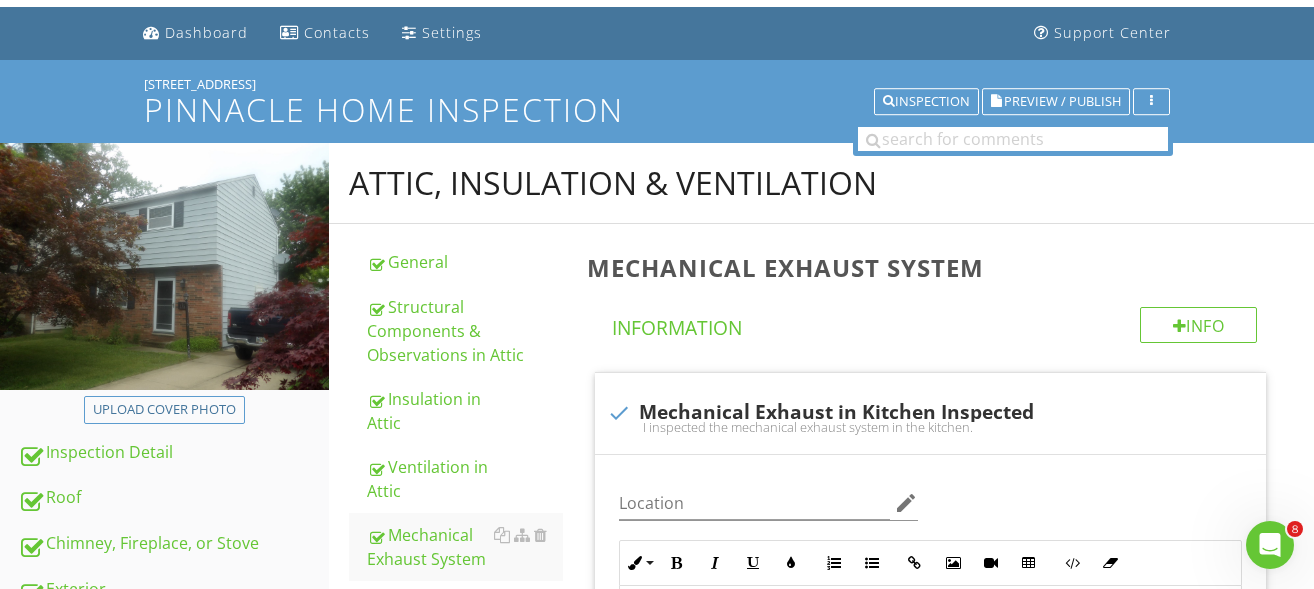 scroll, scrollTop: 0, scrollLeft: 0, axis: both 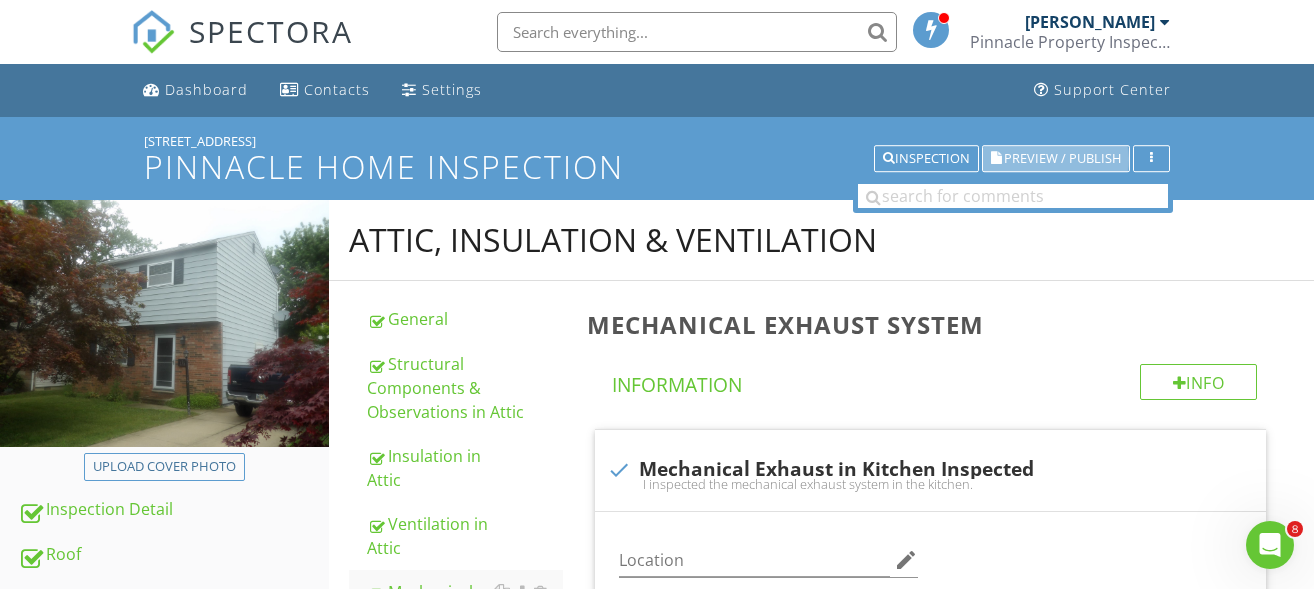 click on "Preview / Publish" at bounding box center (1062, 158) 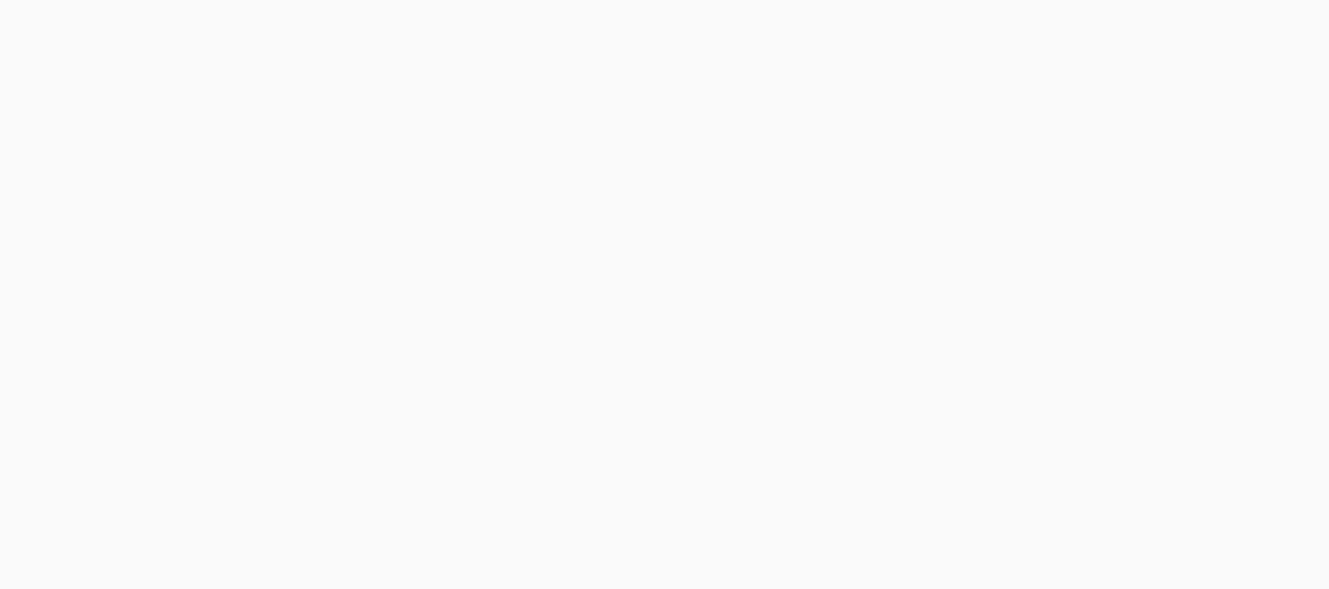 scroll, scrollTop: 0, scrollLeft: 0, axis: both 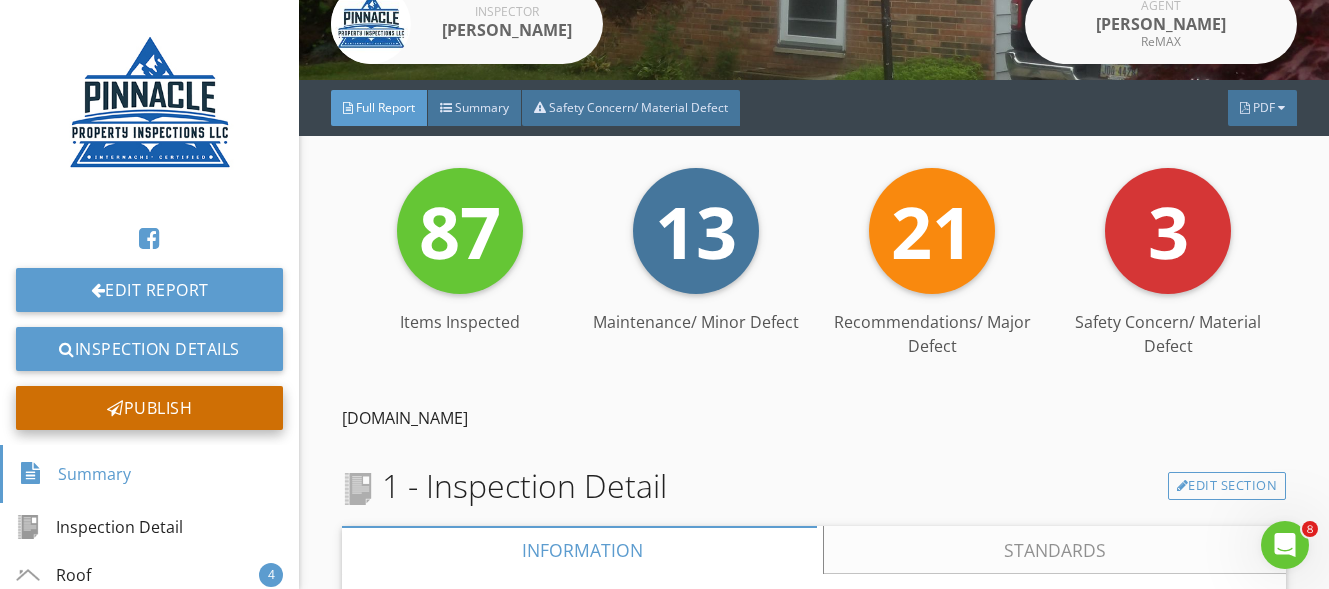 click on "Publish" at bounding box center (149, 408) 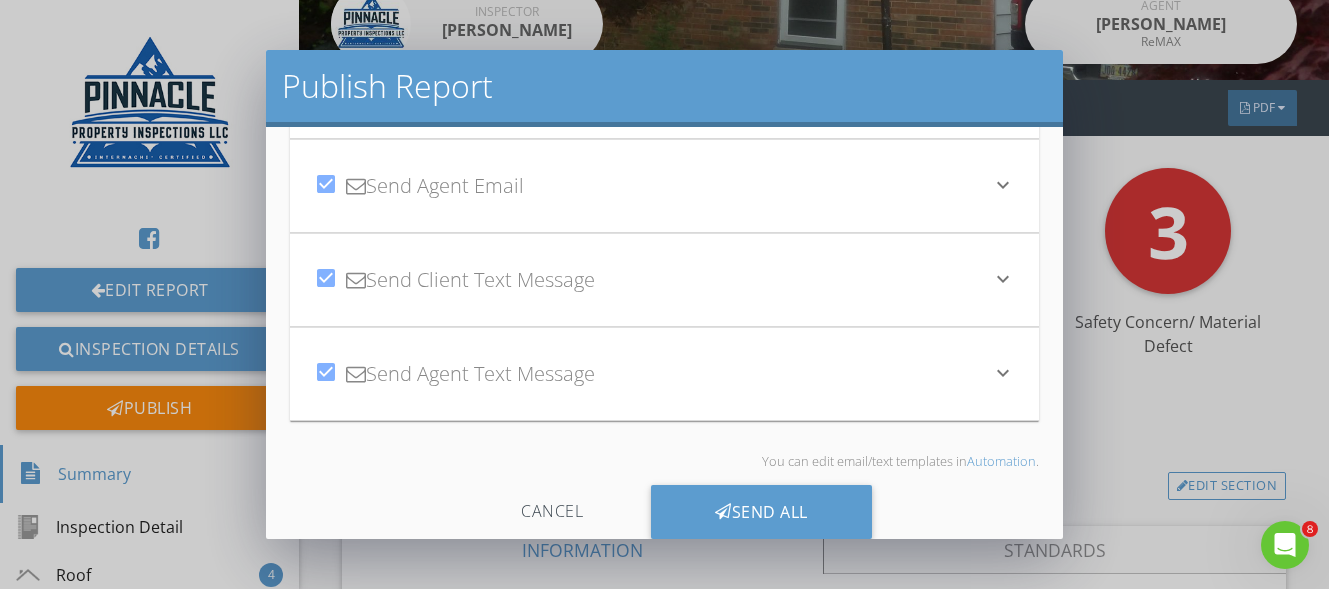 scroll, scrollTop: 176, scrollLeft: 0, axis: vertical 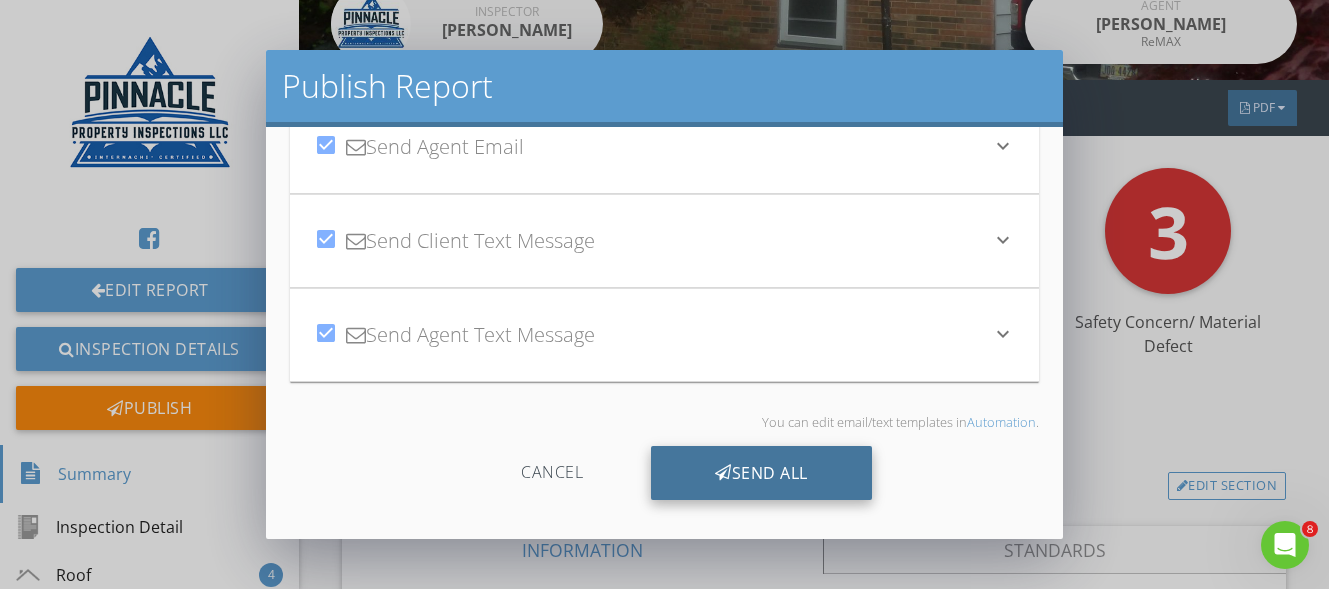 click on "Send All" at bounding box center [761, 473] 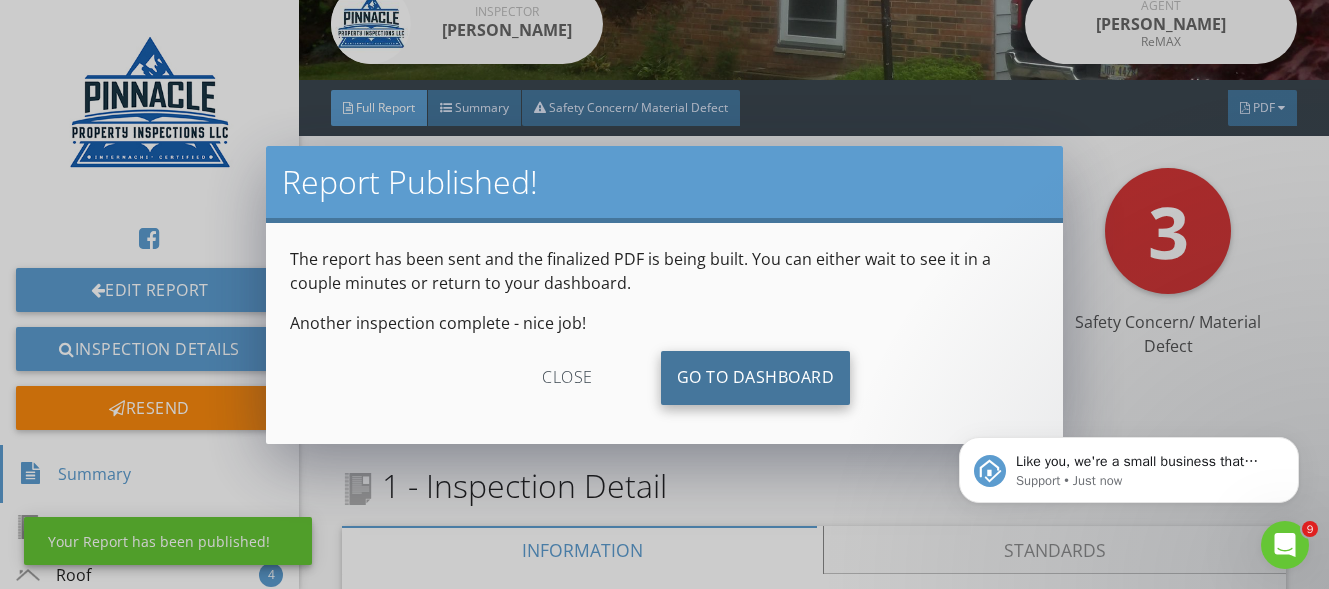 scroll, scrollTop: 0, scrollLeft: 0, axis: both 